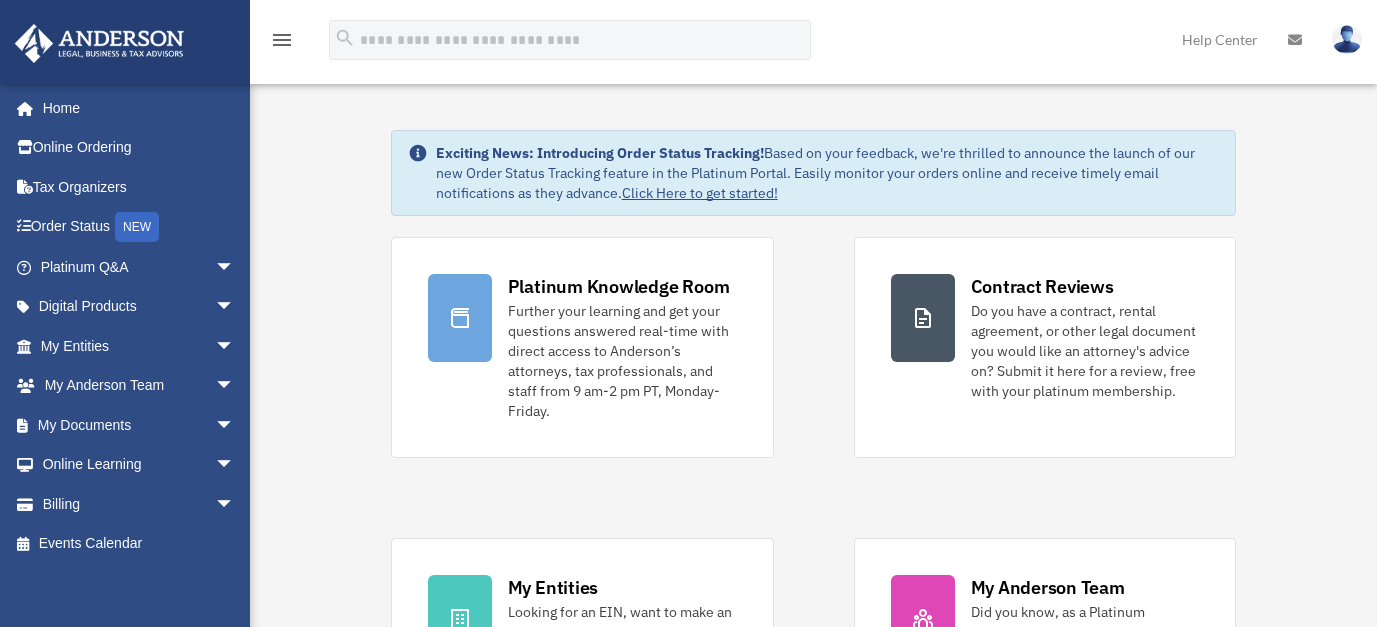 scroll, scrollTop: 0, scrollLeft: 0, axis: both 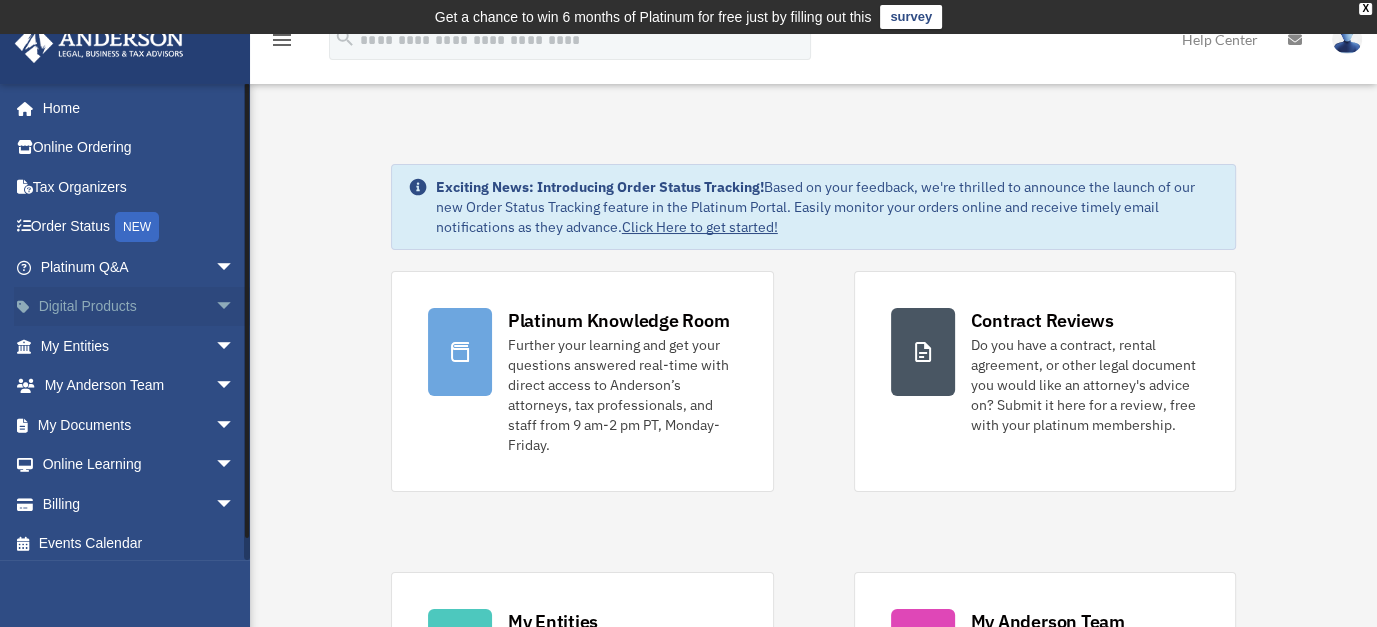 click on "Digital Products arrow_drop_down" at bounding box center (139, 307) 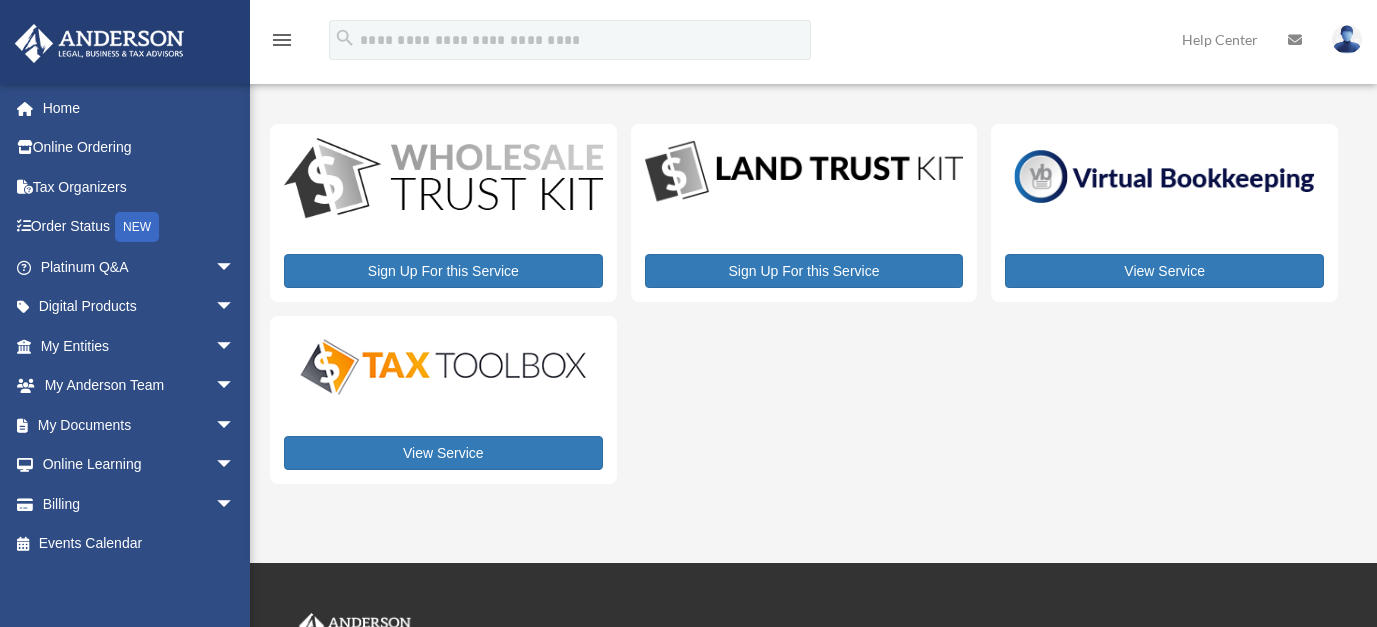 scroll, scrollTop: 0, scrollLeft: 0, axis: both 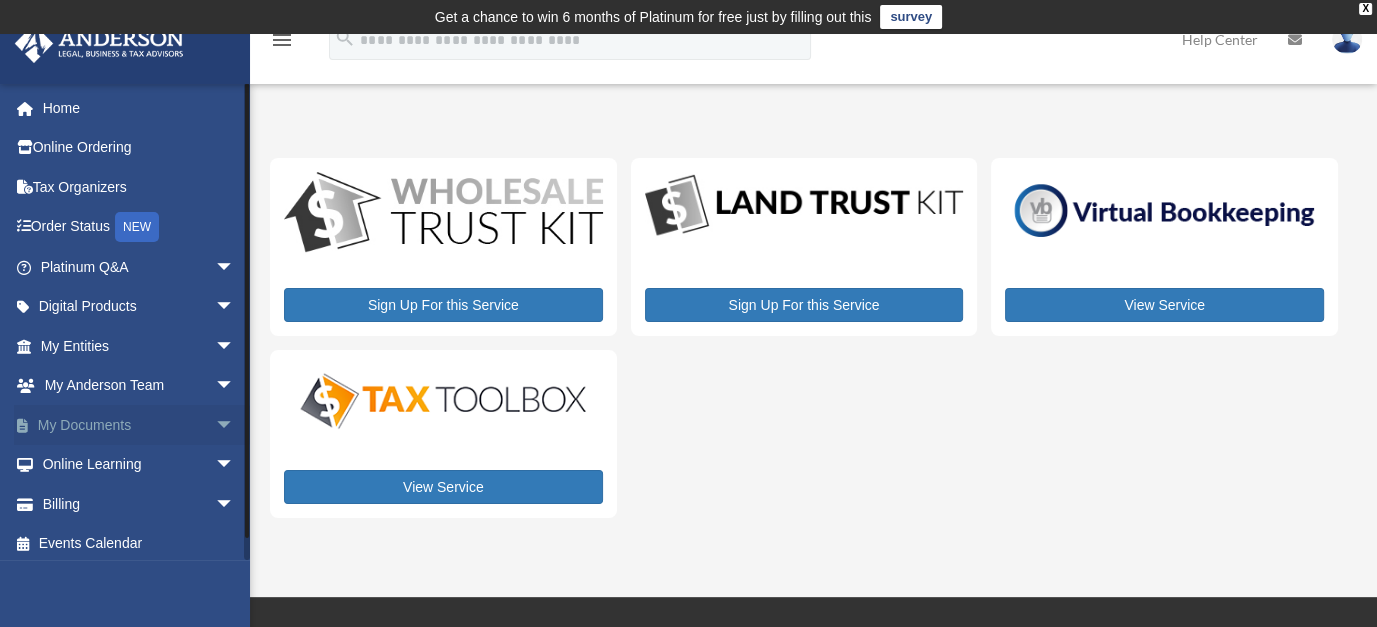 click on "My Documents arrow_drop_down" at bounding box center [139, 425] 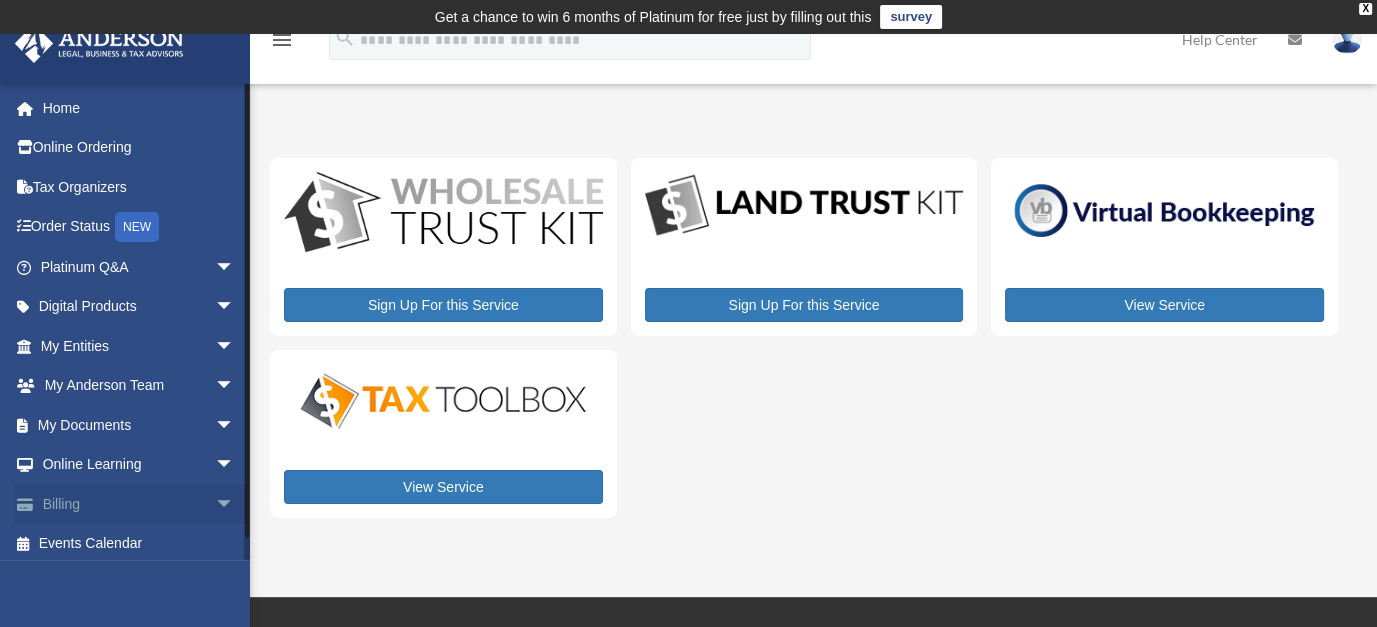 click on "Billing arrow_drop_down" at bounding box center [139, 504] 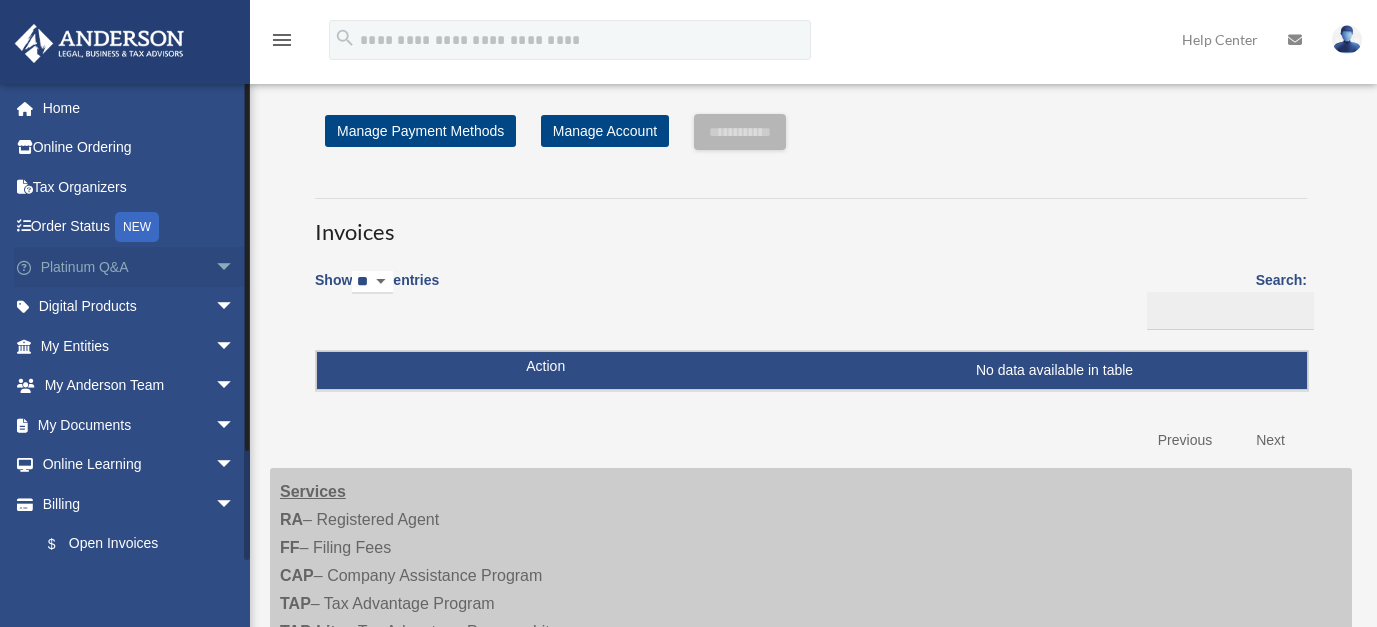 scroll, scrollTop: 0, scrollLeft: 0, axis: both 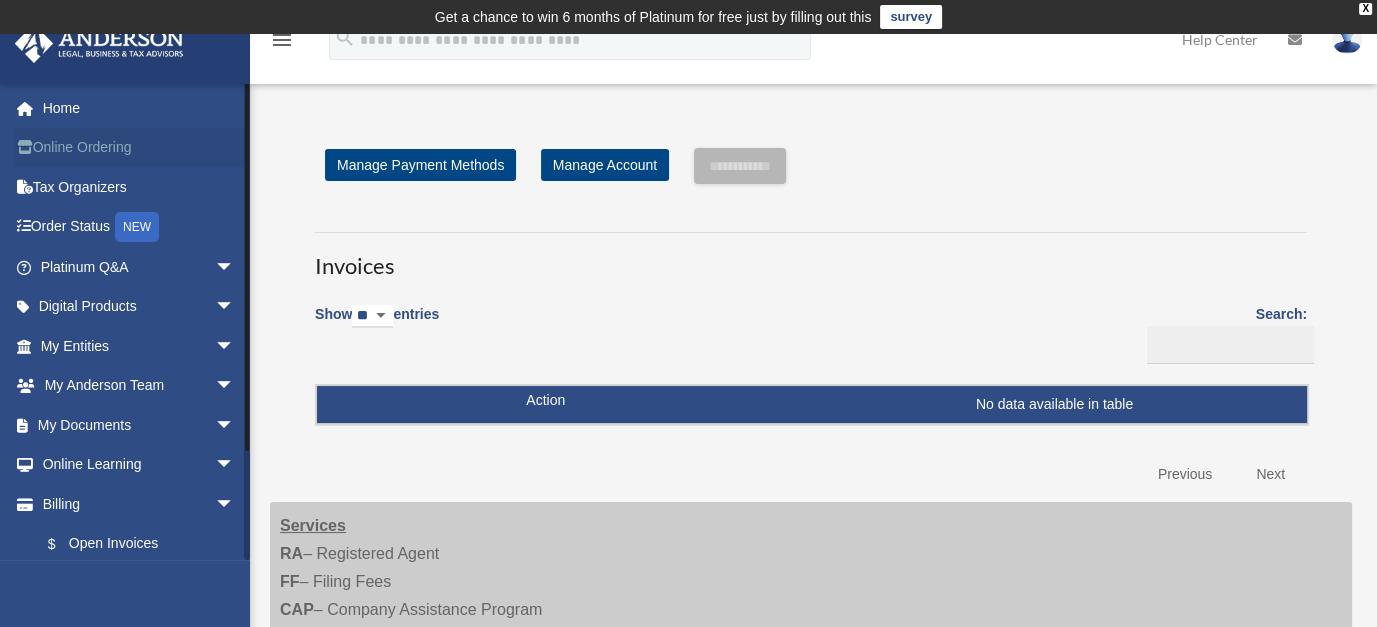 click on "Online Ordering" at bounding box center [139, 148] 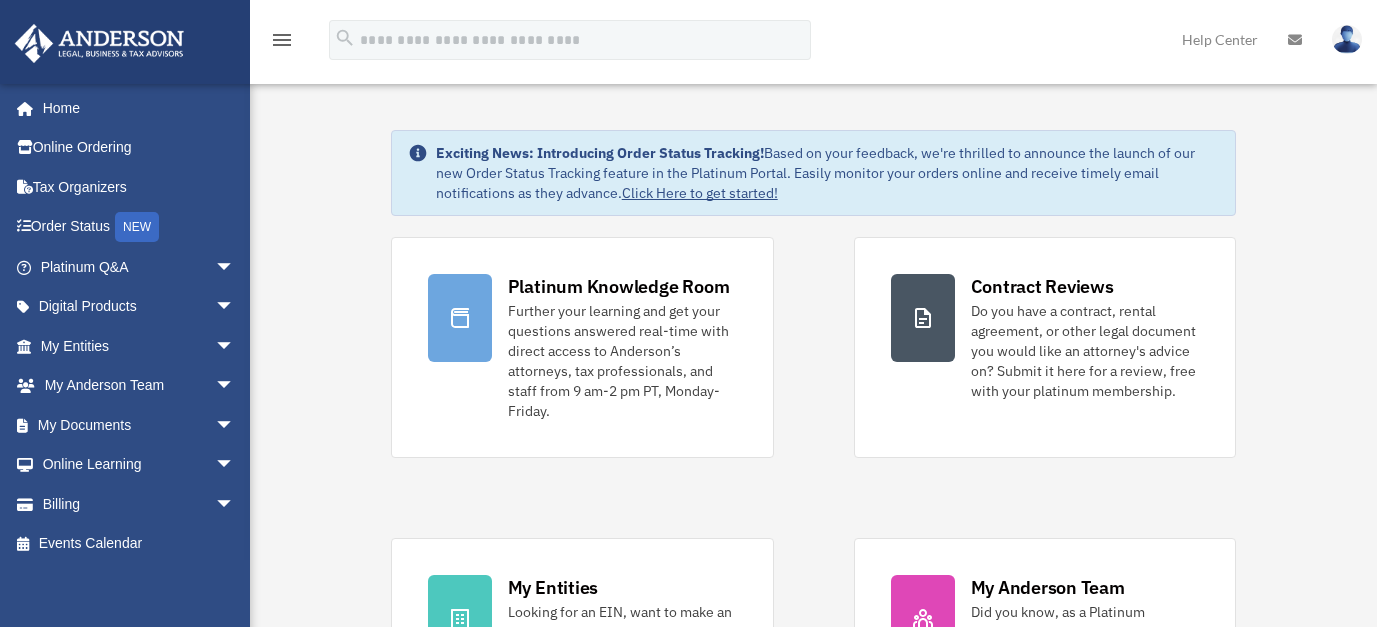 scroll, scrollTop: 0, scrollLeft: 0, axis: both 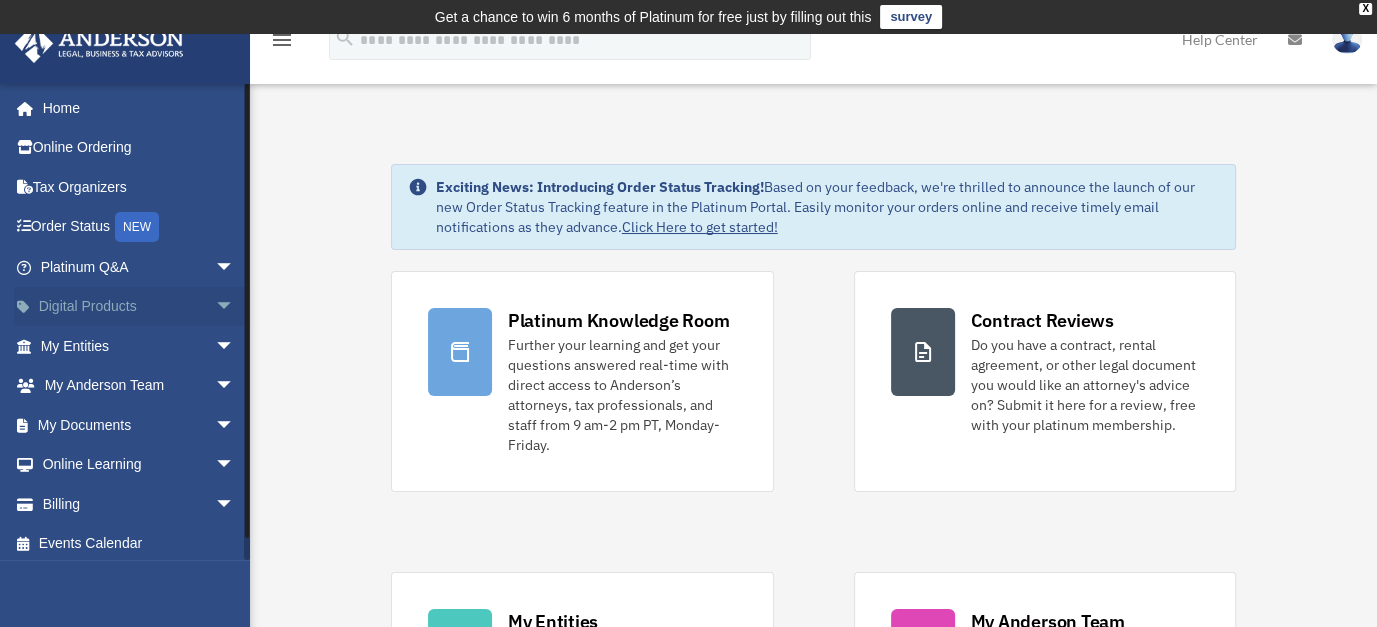 click on "Digital Products arrow_drop_down" at bounding box center [139, 307] 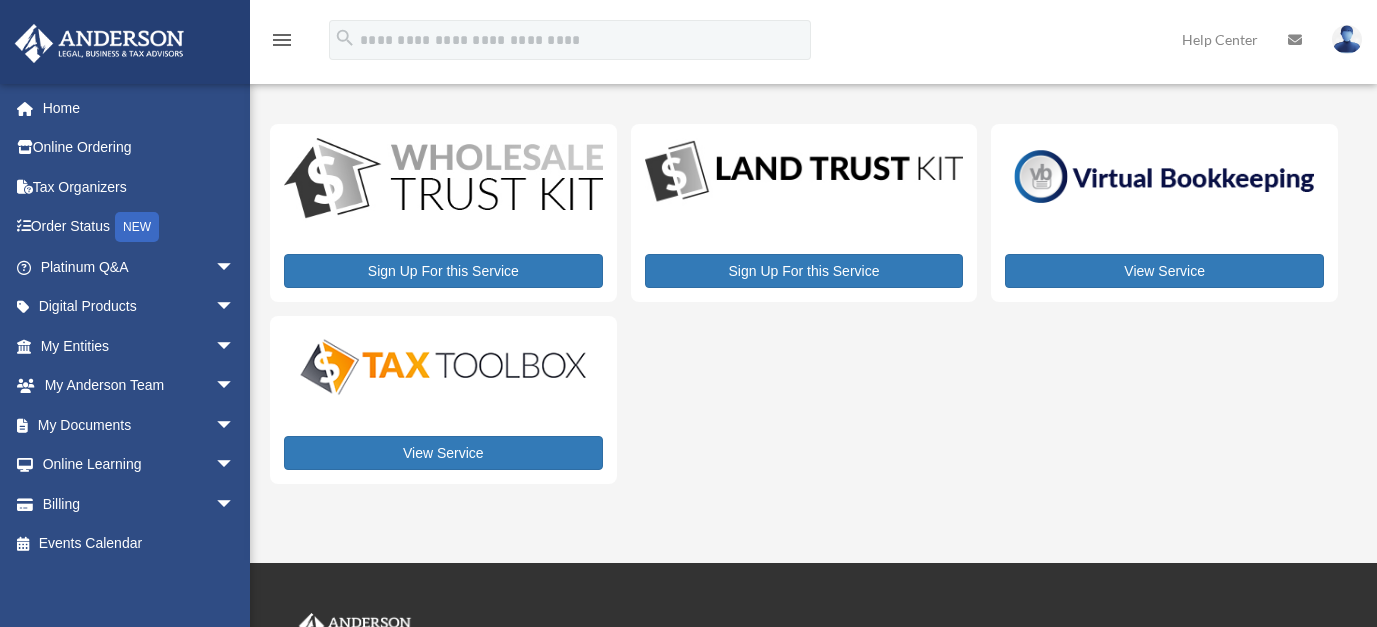 scroll, scrollTop: 0, scrollLeft: 0, axis: both 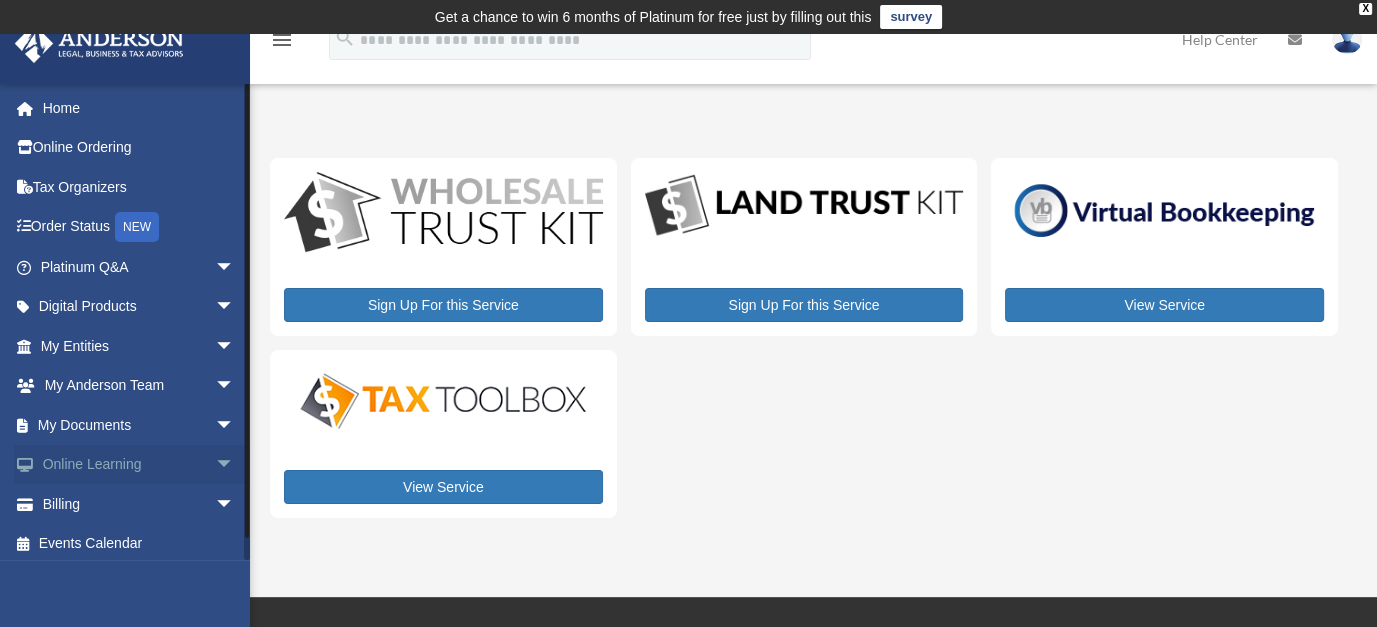 click on "Online Learning arrow_drop_down" at bounding box center [139, 465] 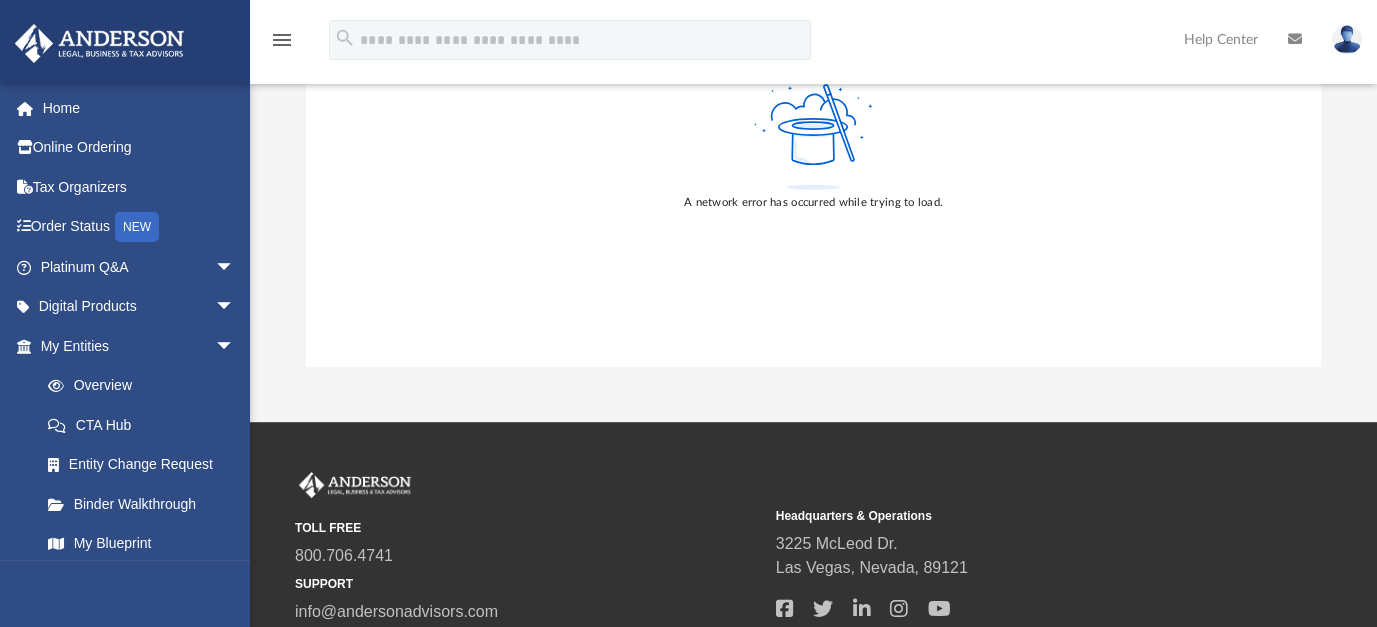 scroll, scrollTop: 400, scrollLeft: 0, axis: vertical 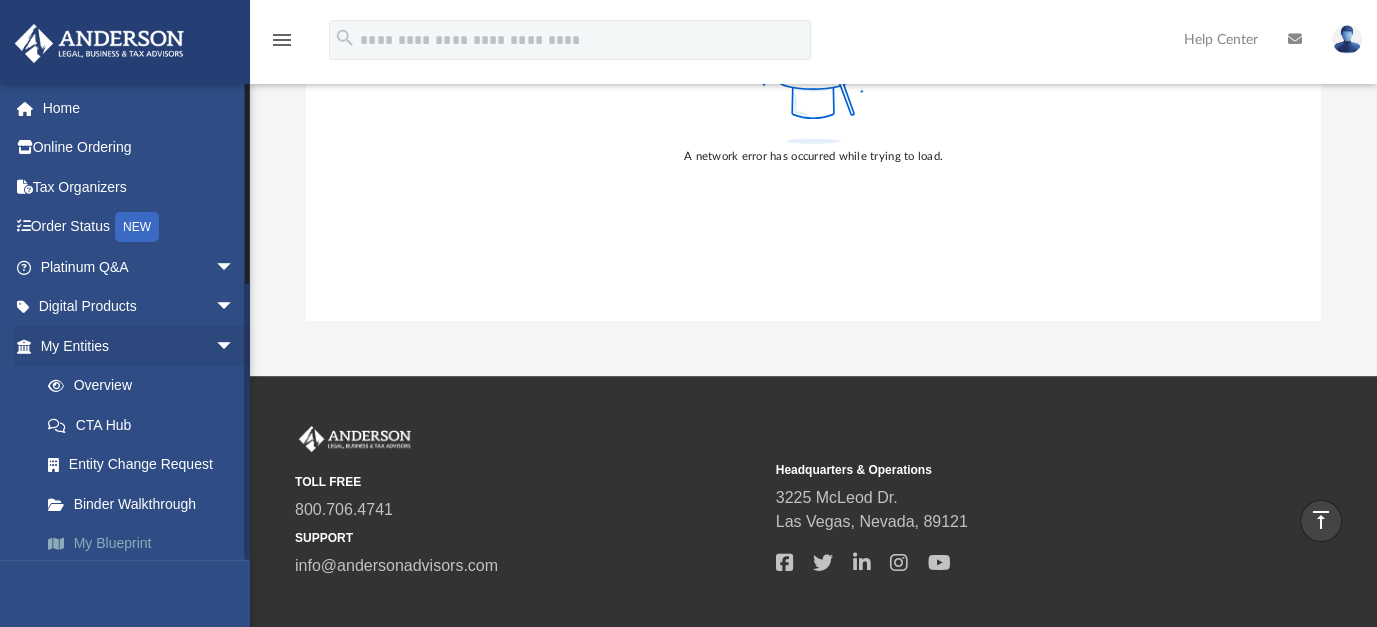 click on "My Blueprint" at bounding box center (146, 544) 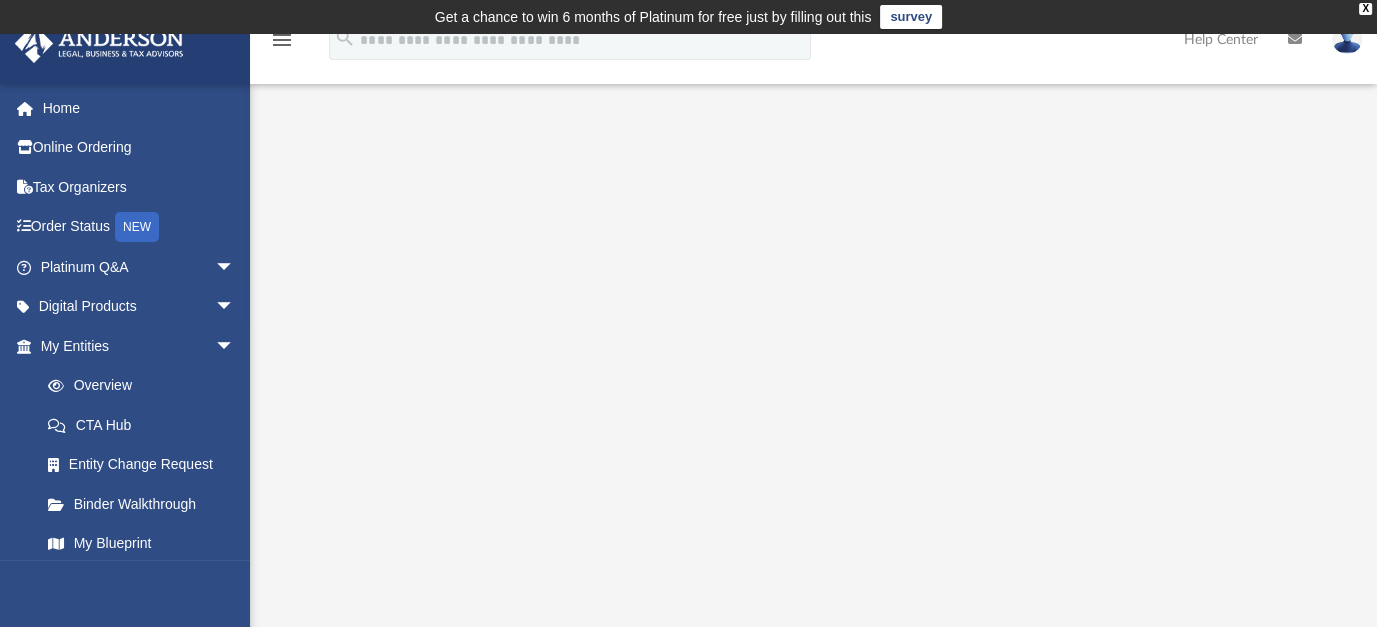 scroll, scrollTop: 400, scrollLeft: 0, axis: vertical 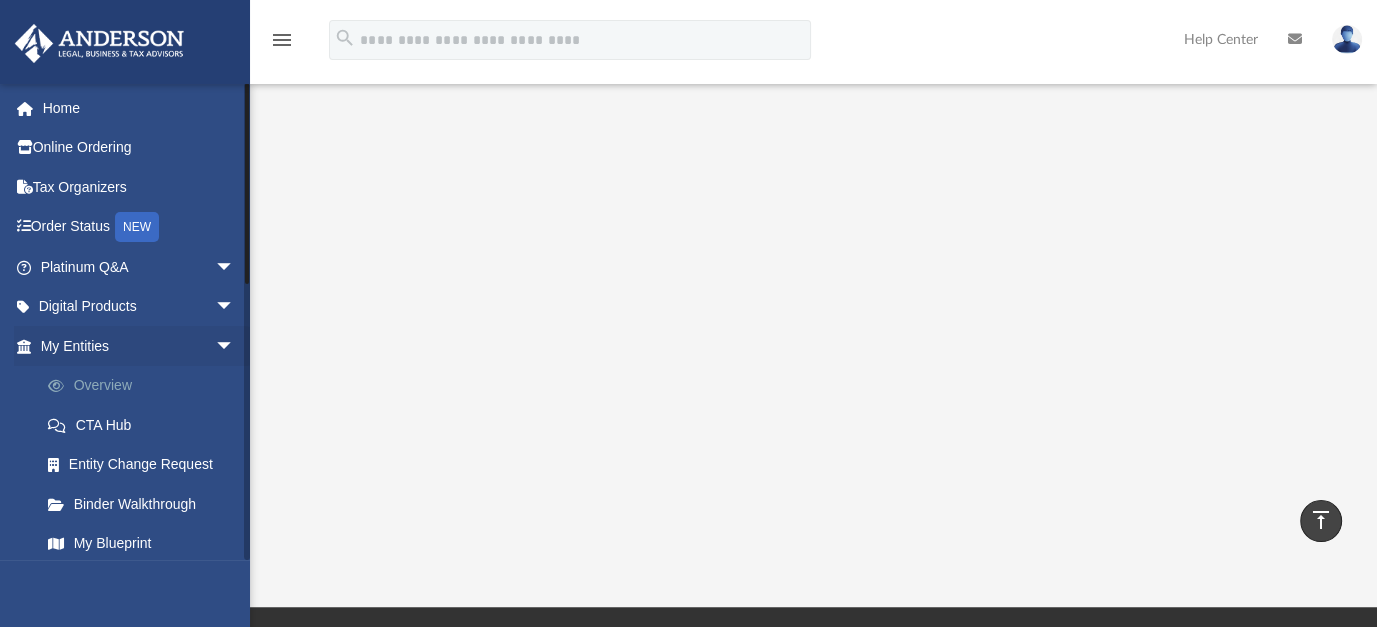 click on "Overview" at bounding box center [146, 386] 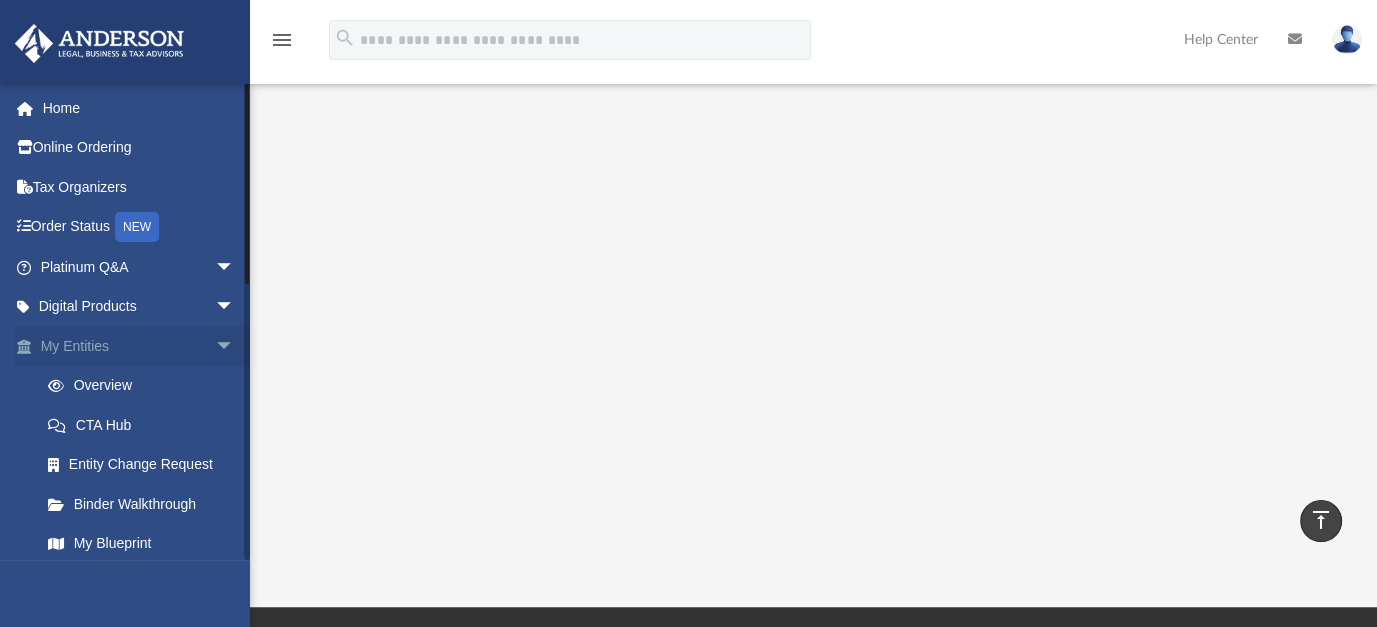 click on "My Entities arrow_drop_down" at bounding box center [139, 346] 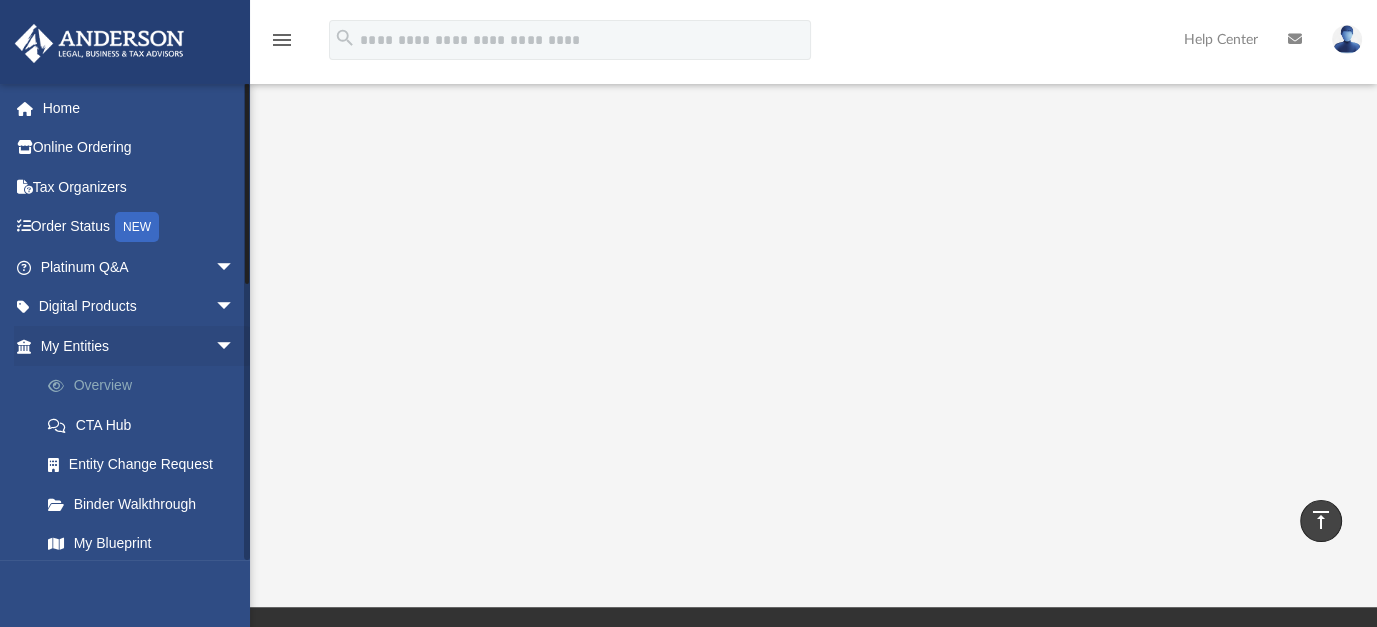 click on "Overview" at bounding box center (146, 386) 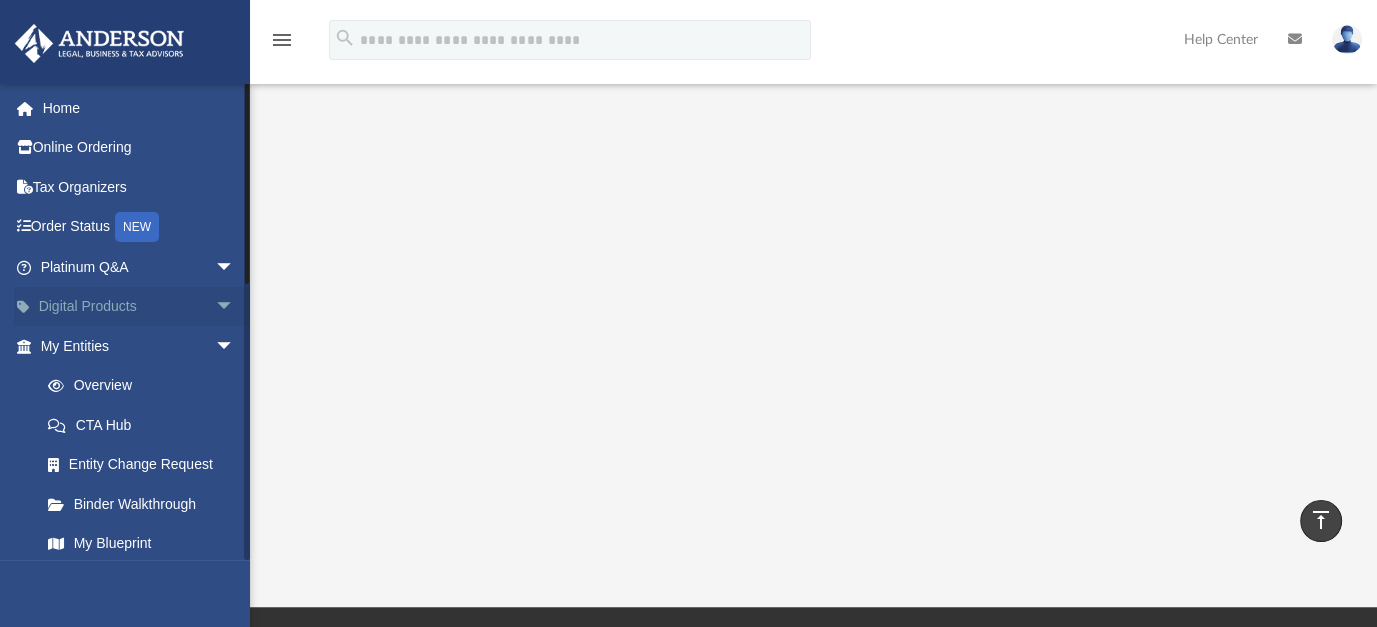 click on "Digital Products arrow_drop_down" at bounding box center (139, 307) 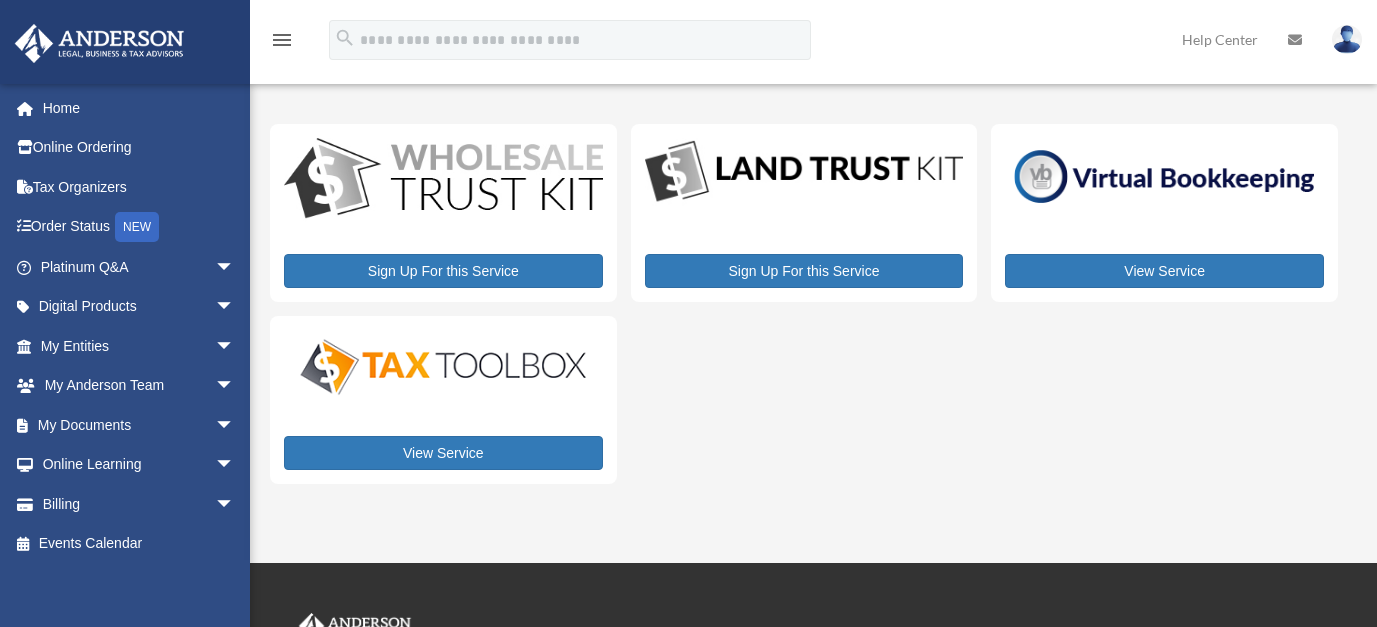 scroll, scrollTop: 0, scrollLeft: 0, axis: both 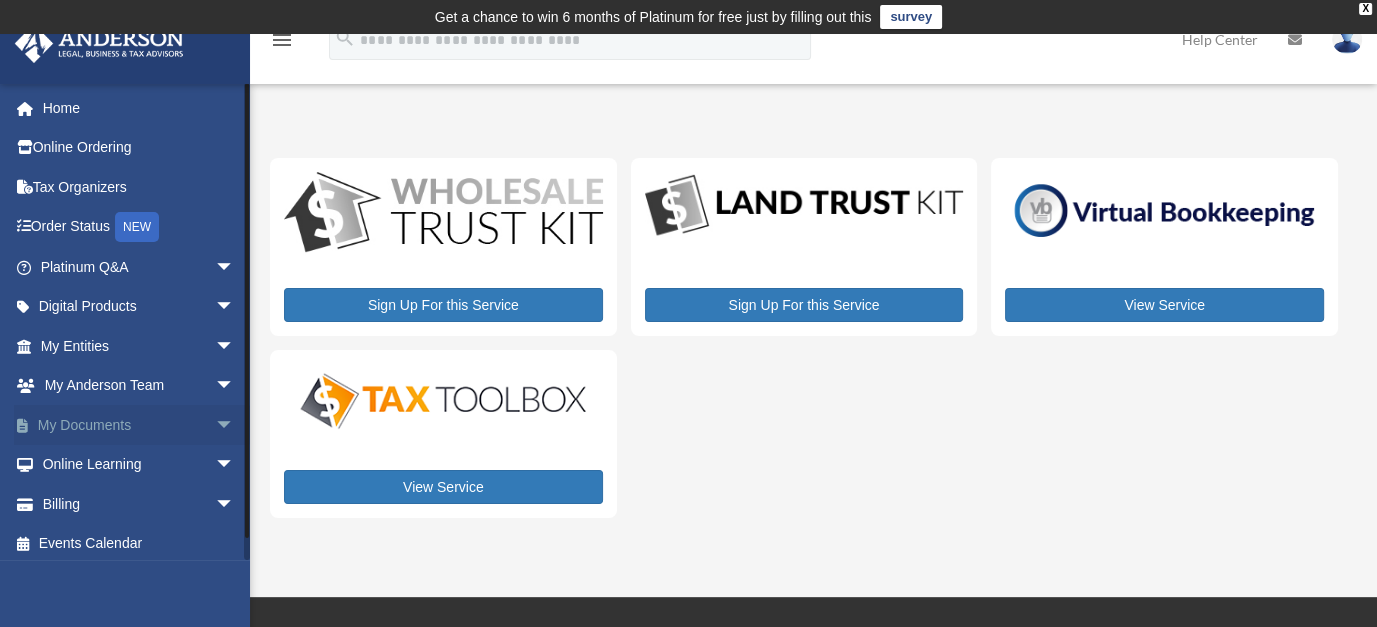 click on "My Documents arrow_drop_down" at bounding box center (139, 425) 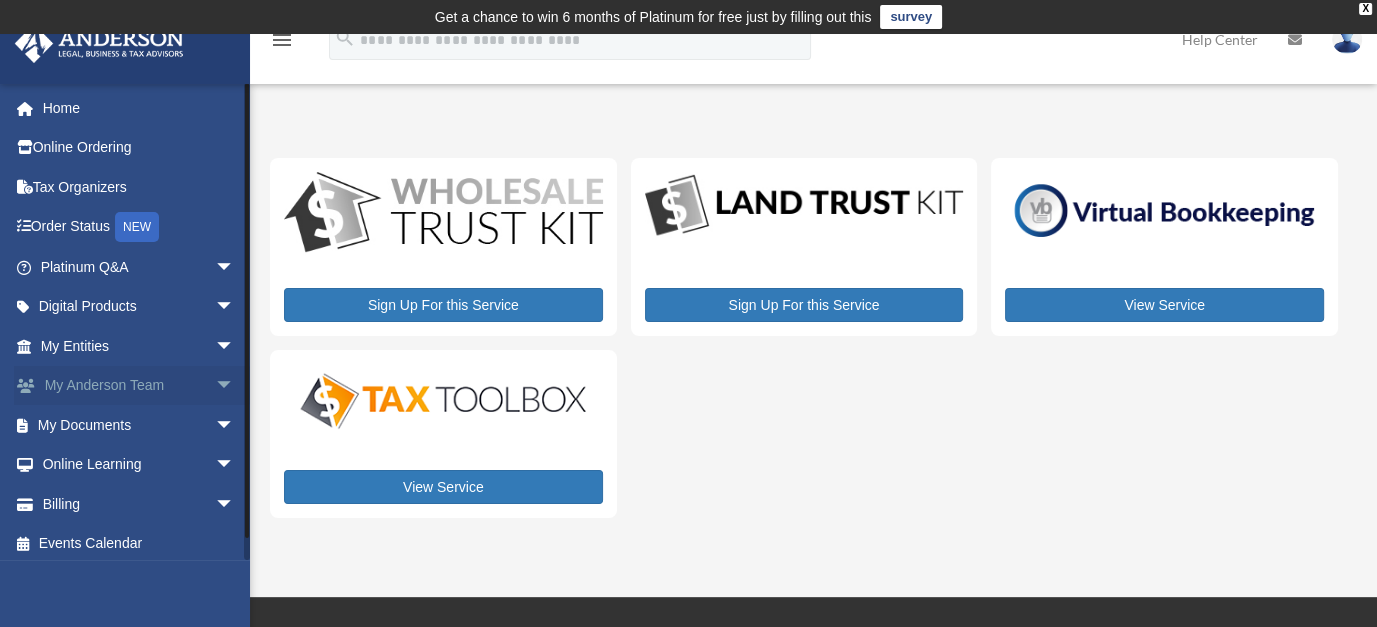 click on "My Anderson Team arrow_drop_down" at bounding box center [139, 386] 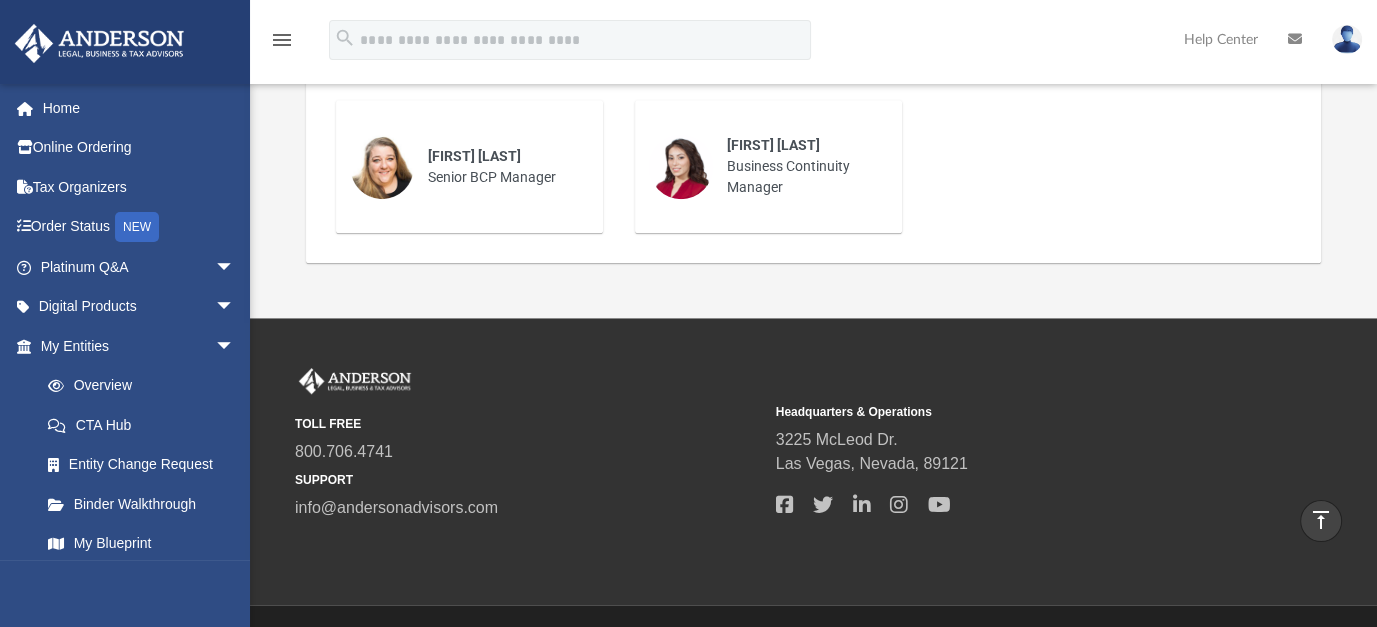 scroll, scrollTop: 1560, scrollLeft: 0, axis: vertical 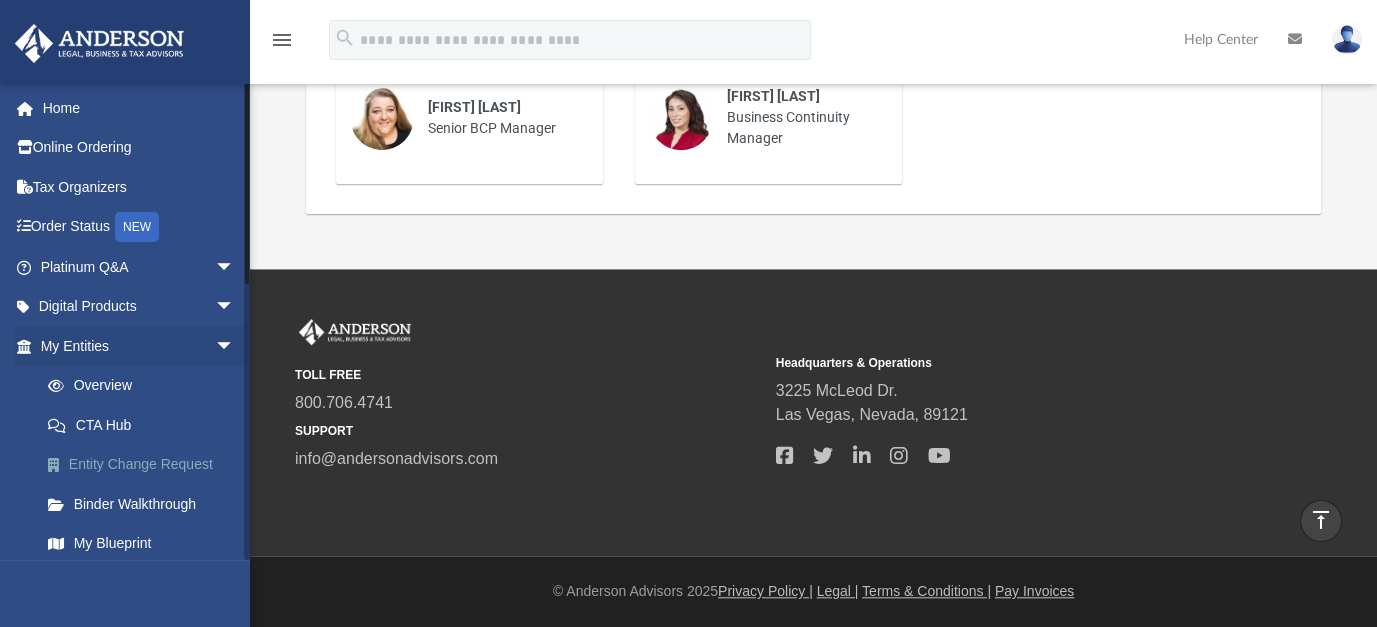 click on "Entity Change Request" at bounding box center (146, 465) 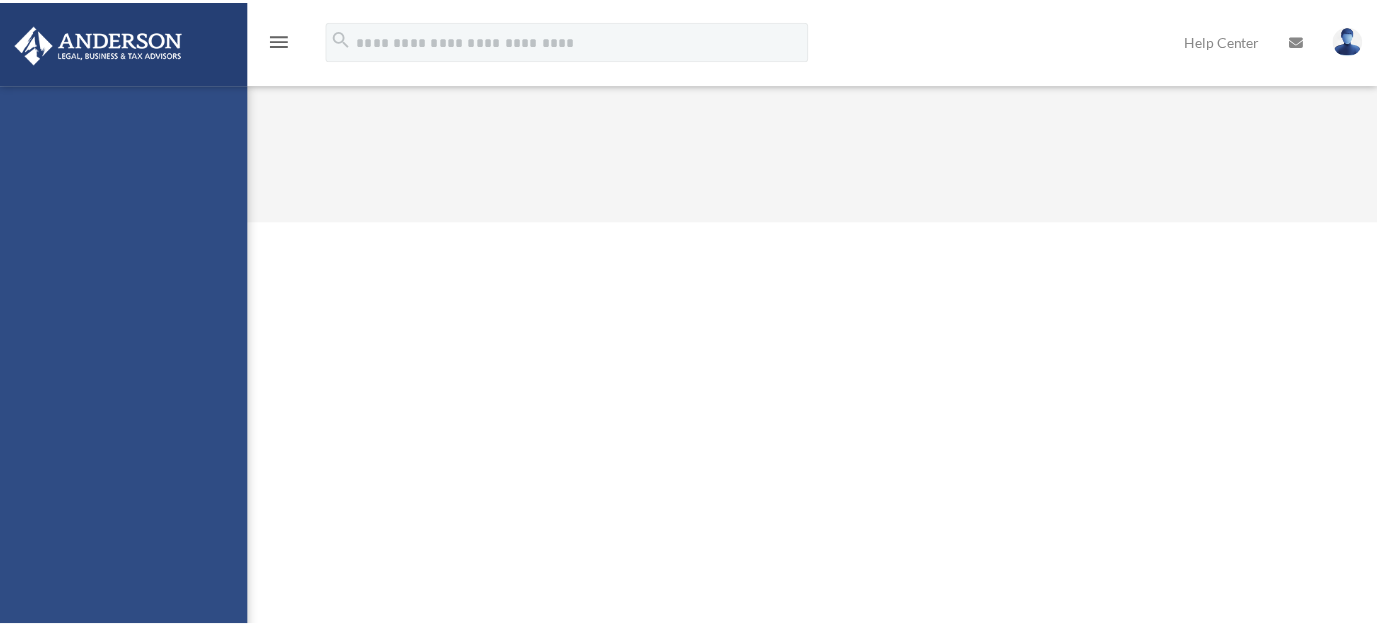 scroll, scrollTop: 0, scrollLeft: 0, axis: both 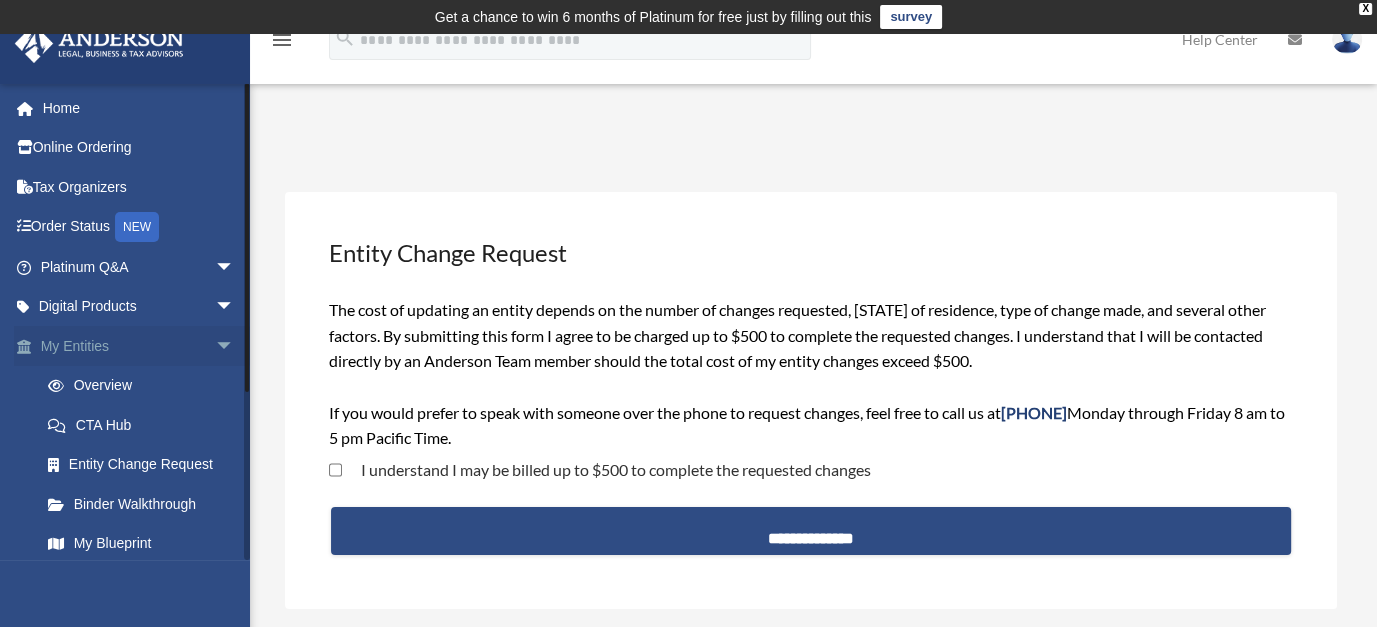 click on "My Entities arrow_drop_down" at bounding box center (139, 346) 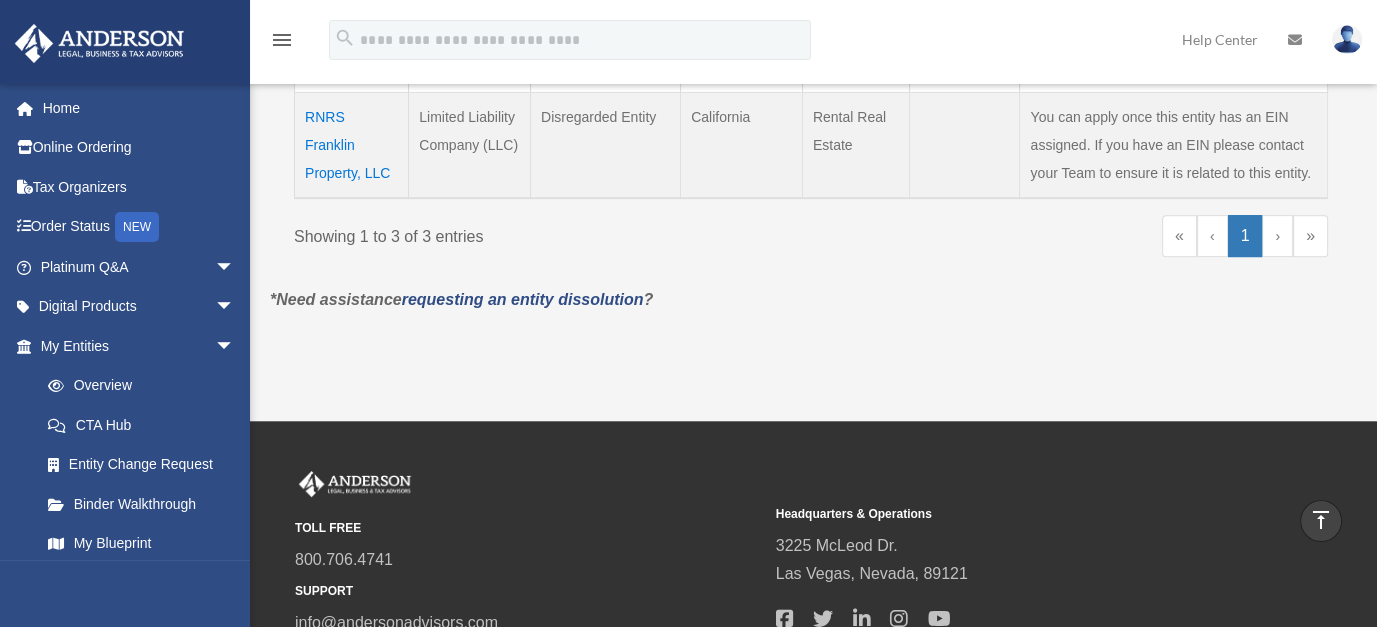 scroll, scrollTop: 712, scrollLeft: 0, axis: vertical 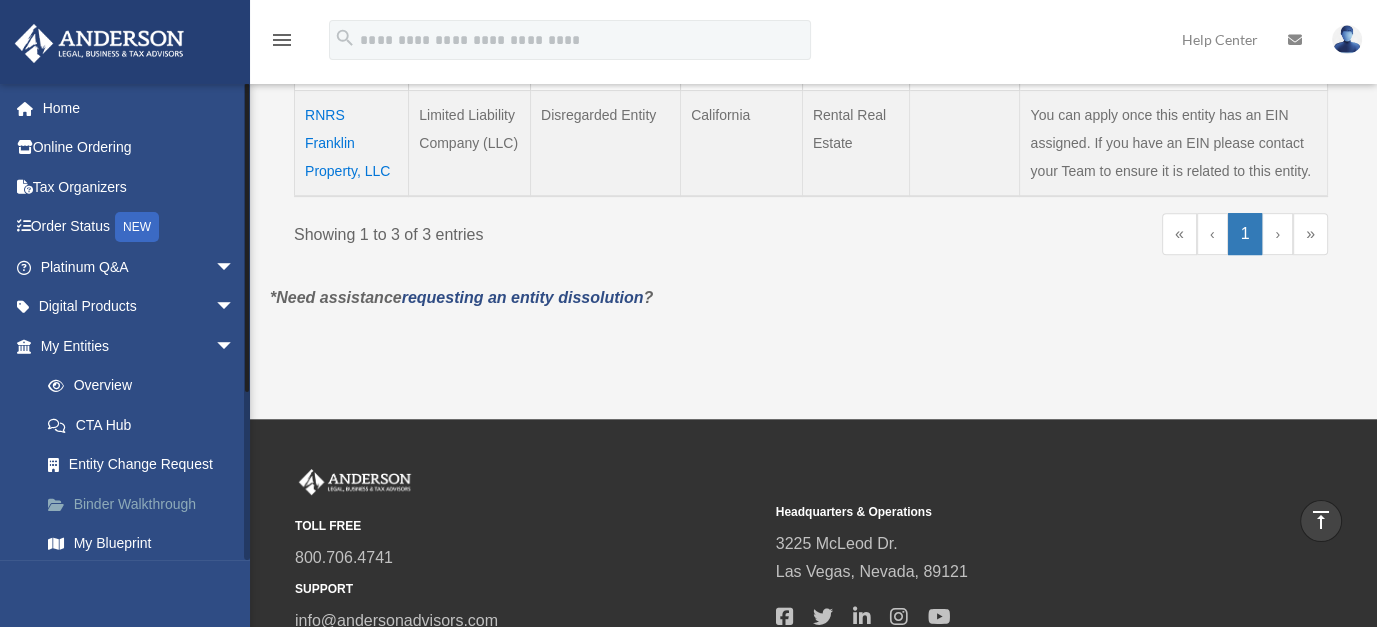click on "Binder Walkthrough" at bounding box center (146, 504) 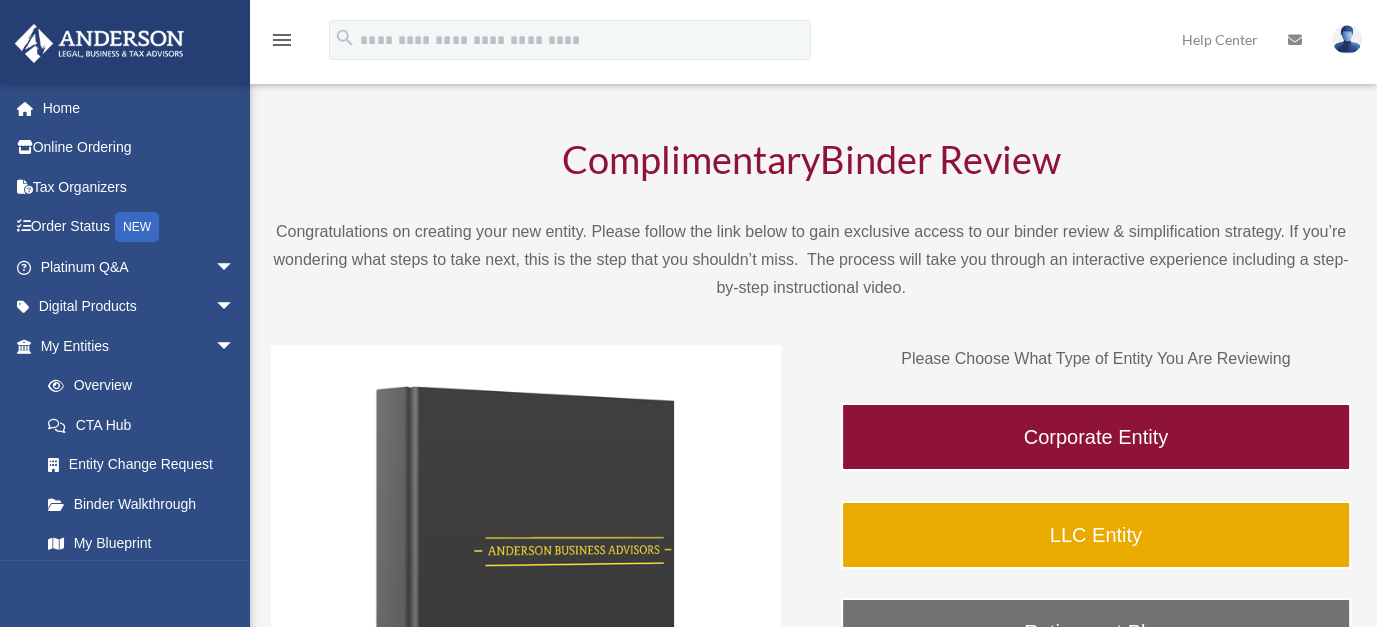 scroll, scrollTop: 100, scrollLeft: 0, axis: vertical 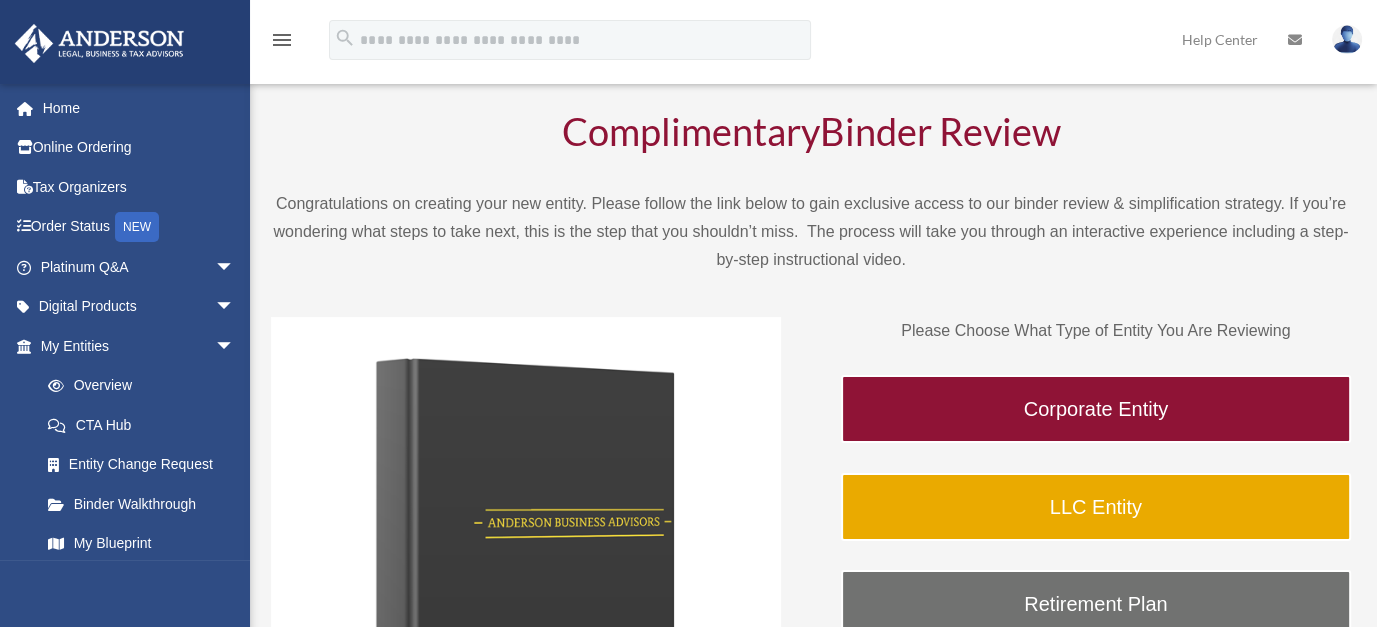 click on "Corporate Entity" at bounding box center [1096, 409] 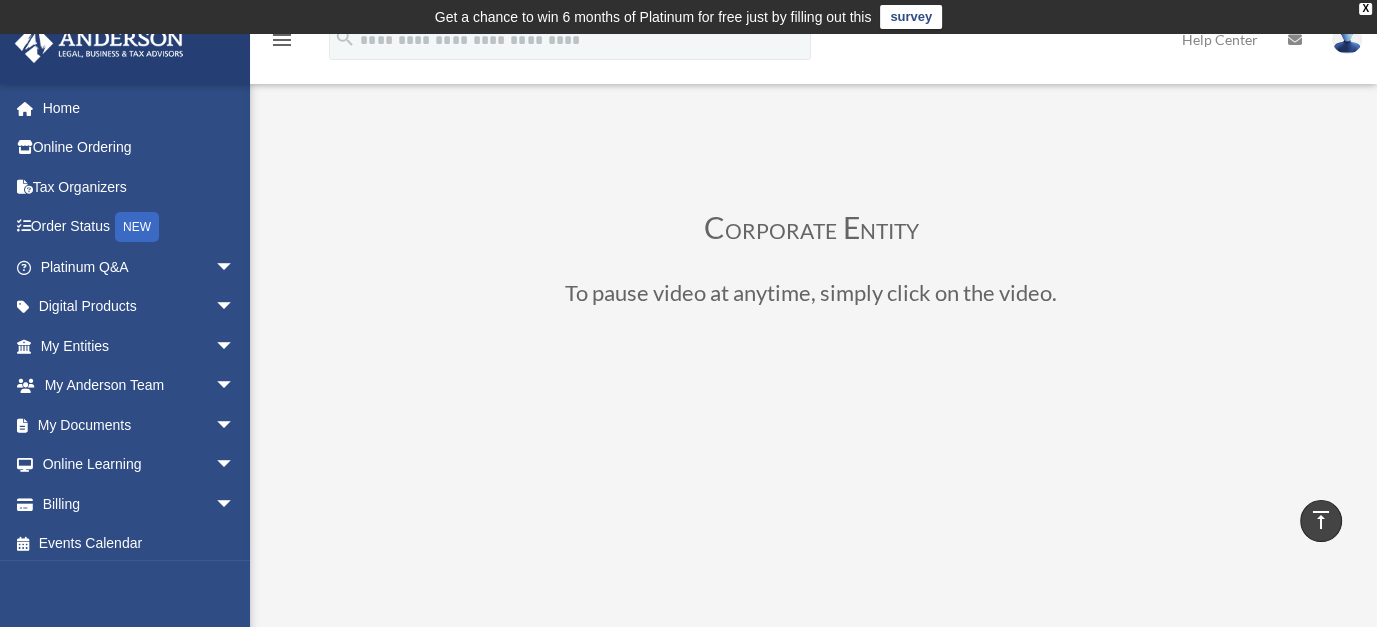 scroll, scrollTop: 0, scrollLeft: 0, axis: both 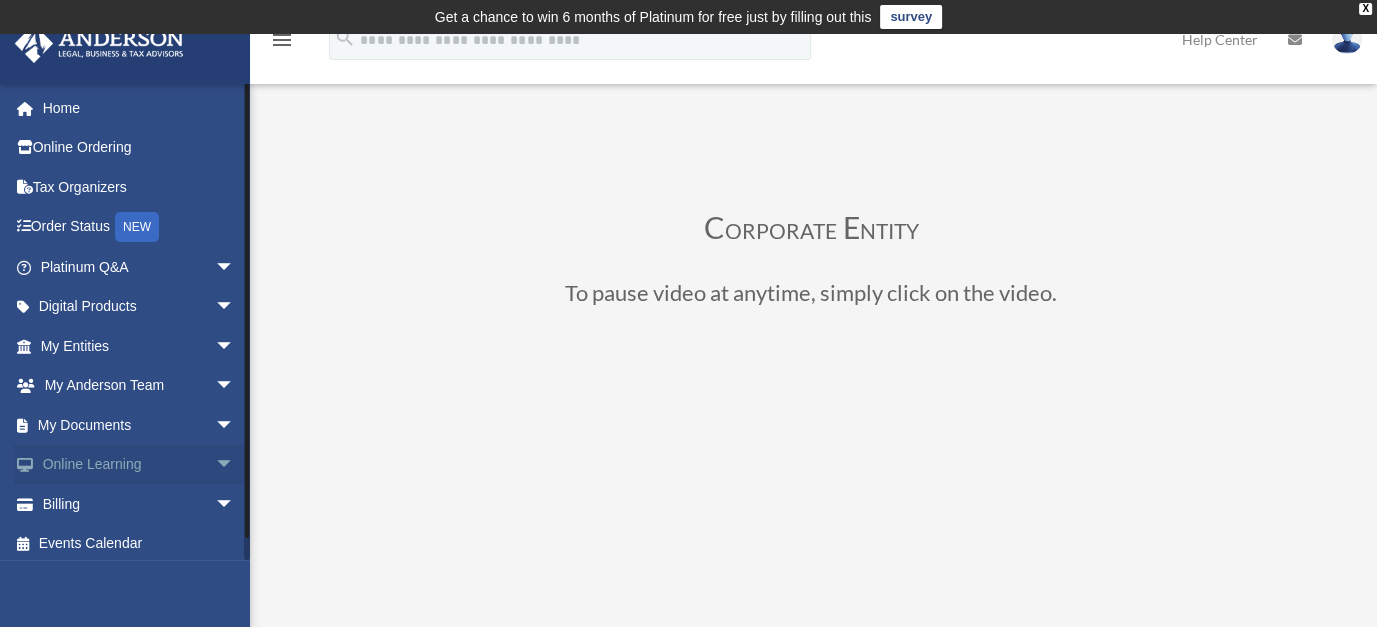 click on "Online Learning arrow_drop_down" at bounding box center (139, 465) 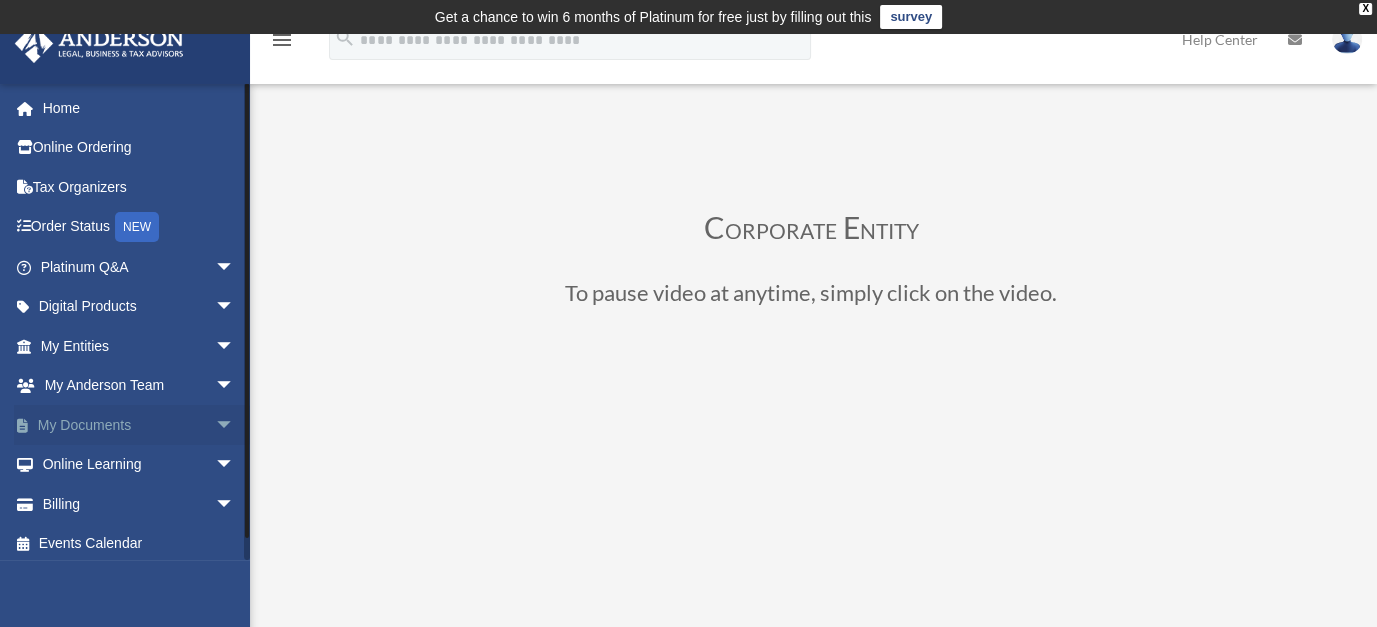 click on "My Documents arrow_drop_down" at bounding box center [139, 425] 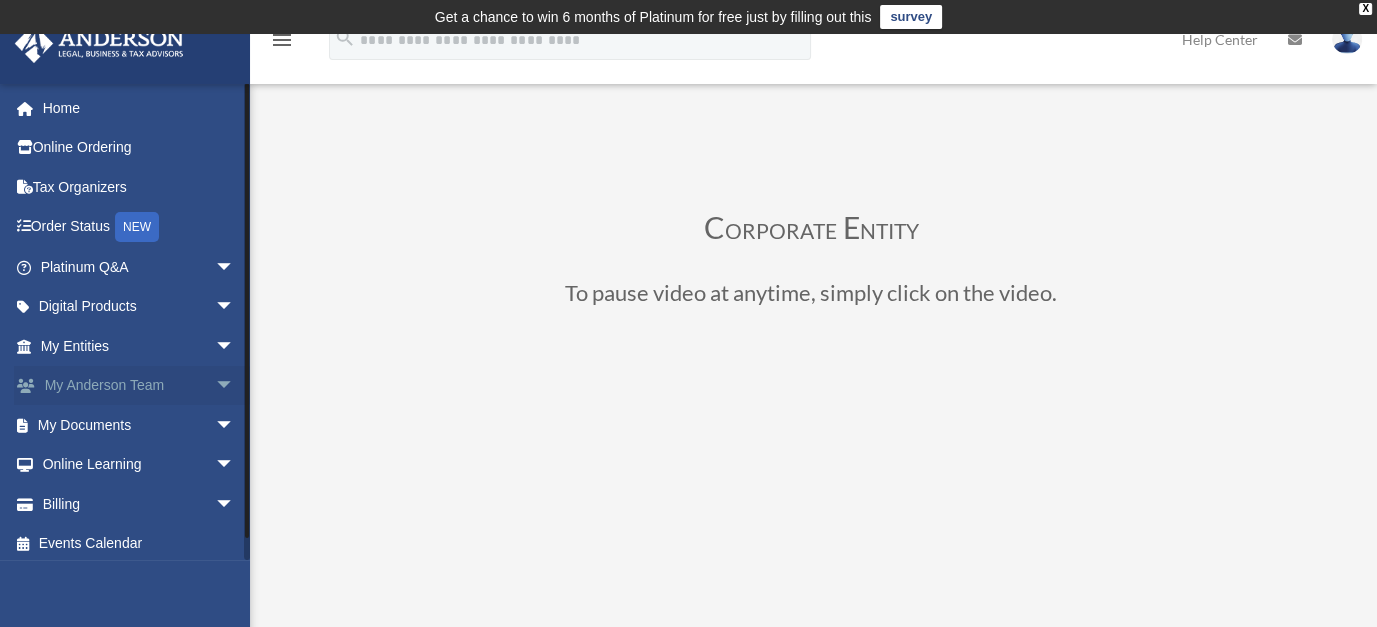 click on "My Anderson Team arrow_drop_down" at bounding box center (139, 386) 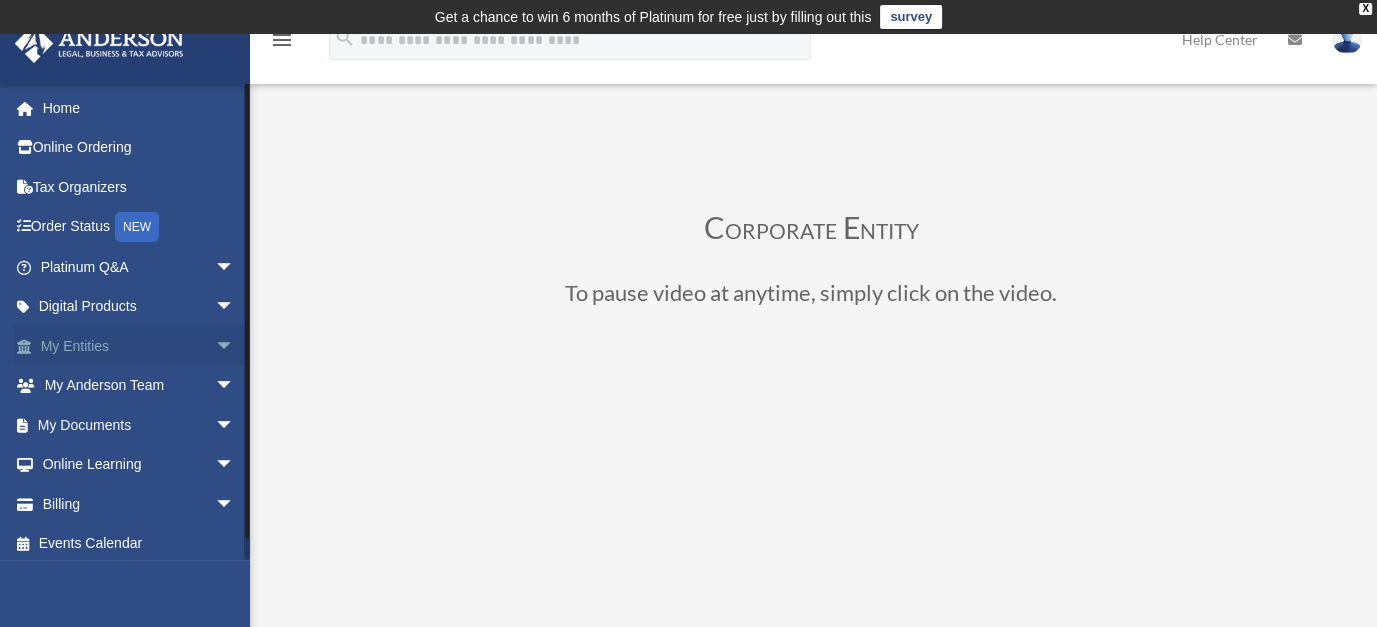 click on "My Entities arrow_drop_down" at bounding box center (139, 346) 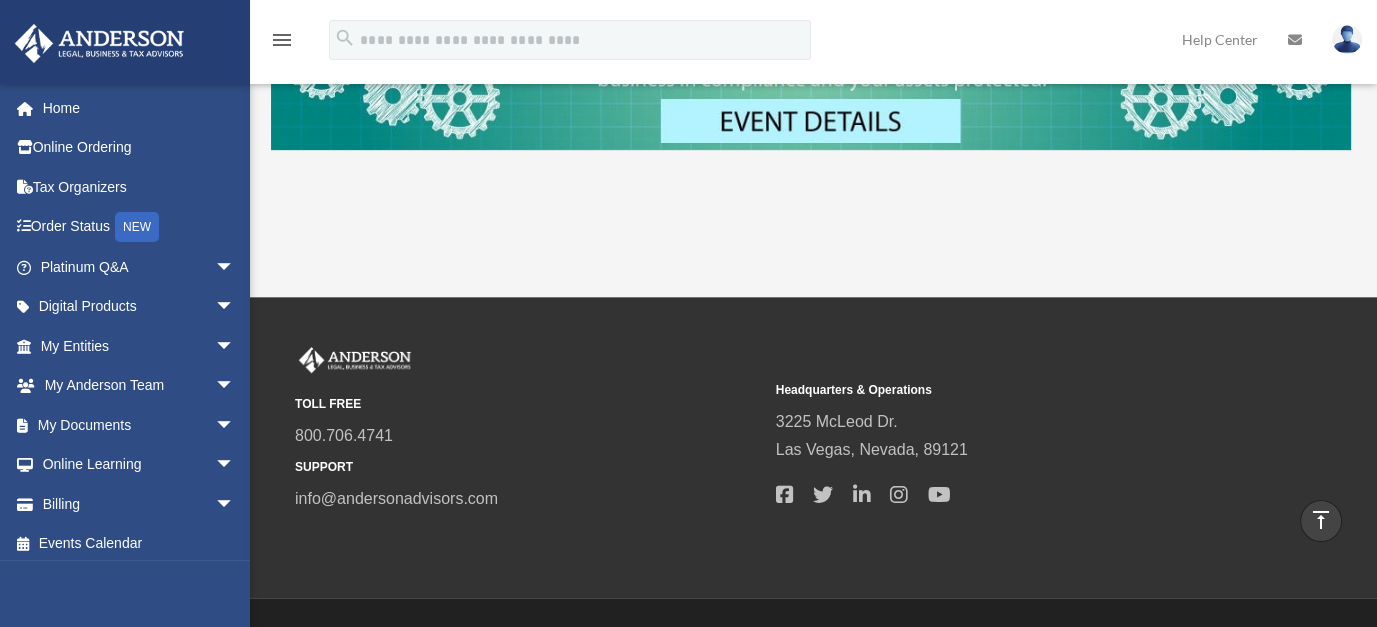 scroll, scrollTop: 1044, scrollLeft: 0, axis: vertical 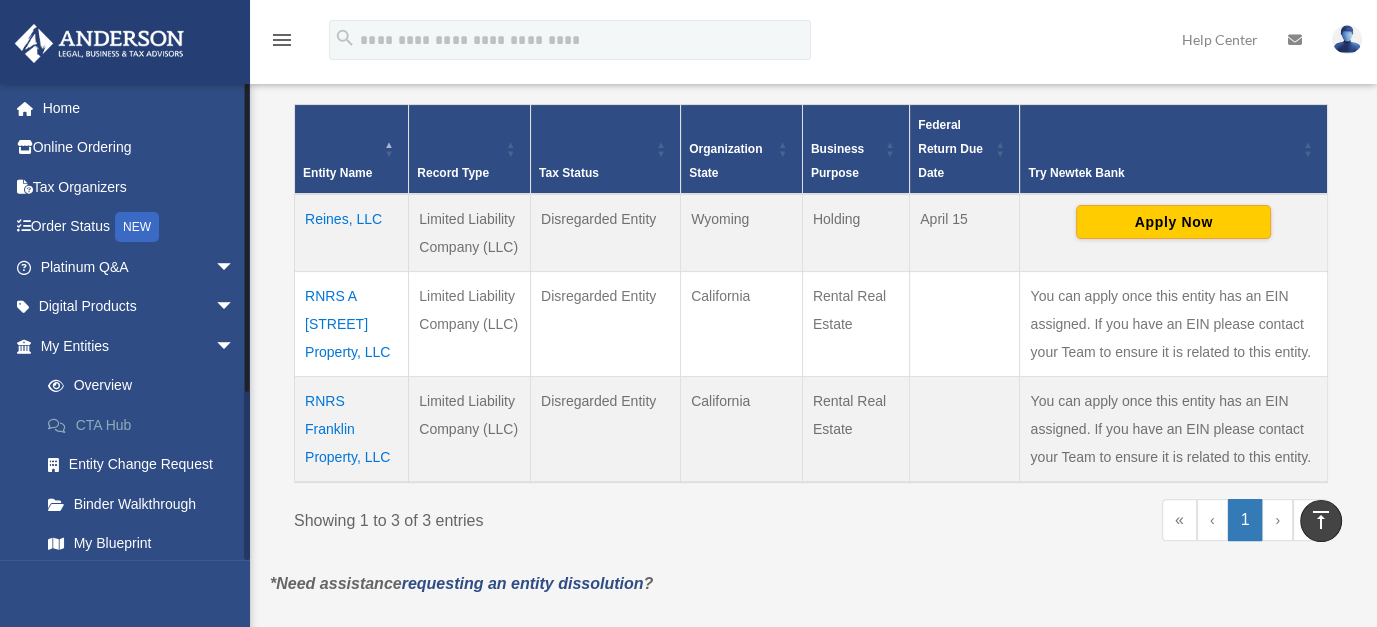 click on "CTA Hub" at bounding box center (146, 425) 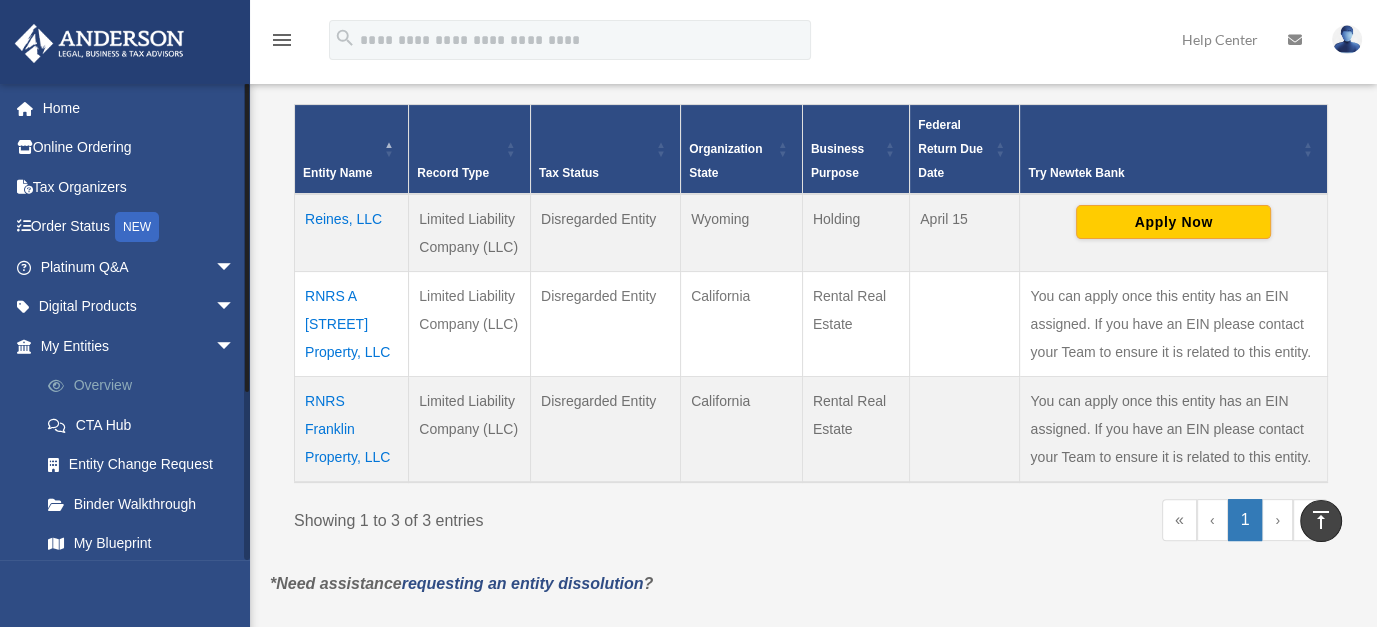 click on "Overview" at bounding box center (146, 386) 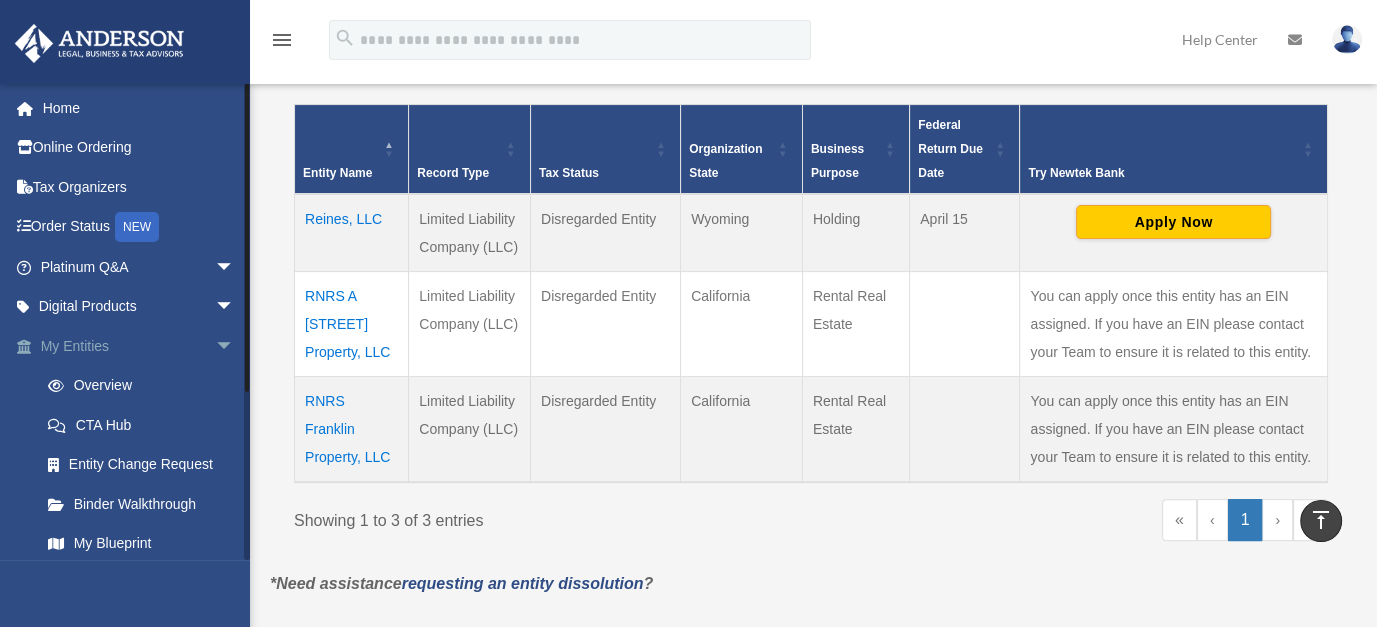 click on "My Entities arrow_drop_down" at bounding box center (139, 346) 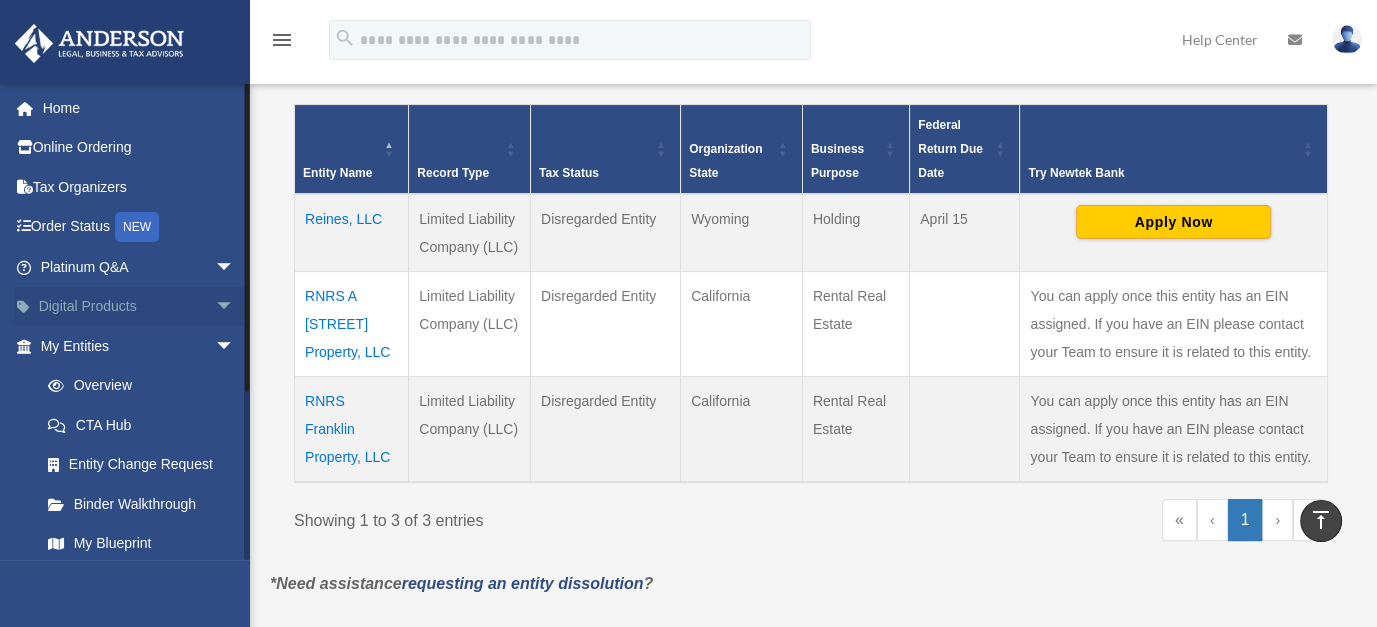 click on "Digital Products arrow_drop_down" at bounding box center [139, 307] 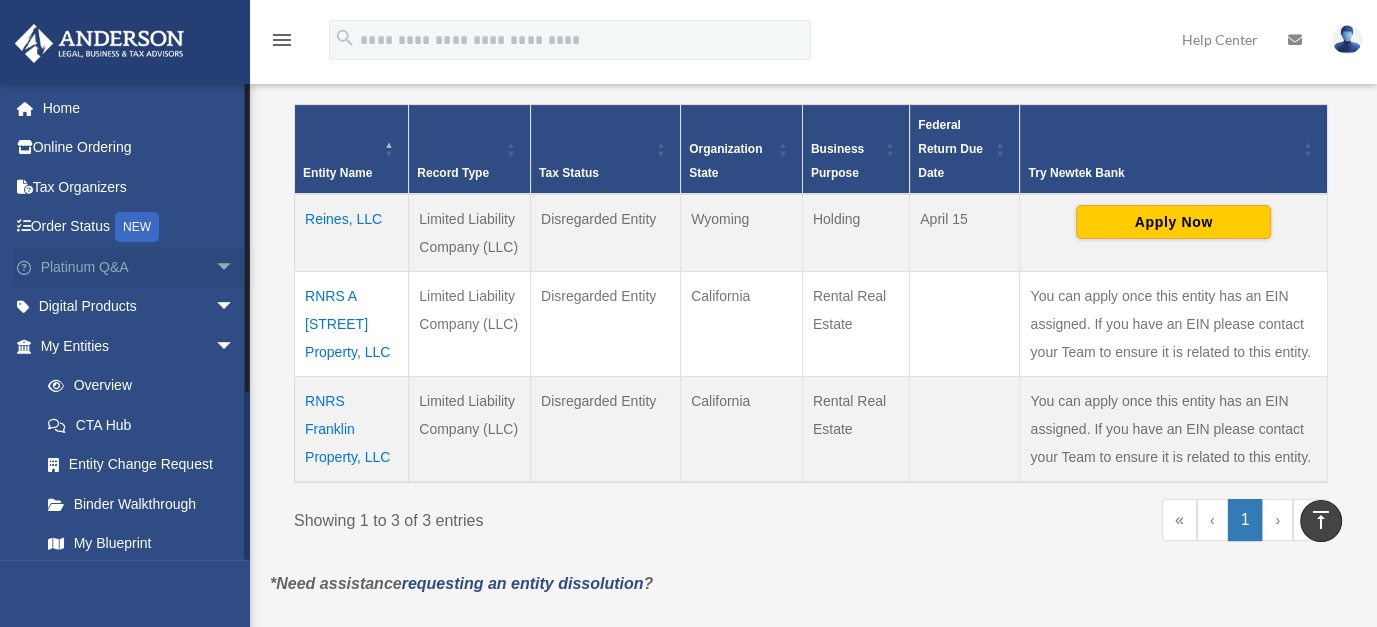 click on "Platinum Q&A arrow_drop_down" at bounding box center (139, 267) 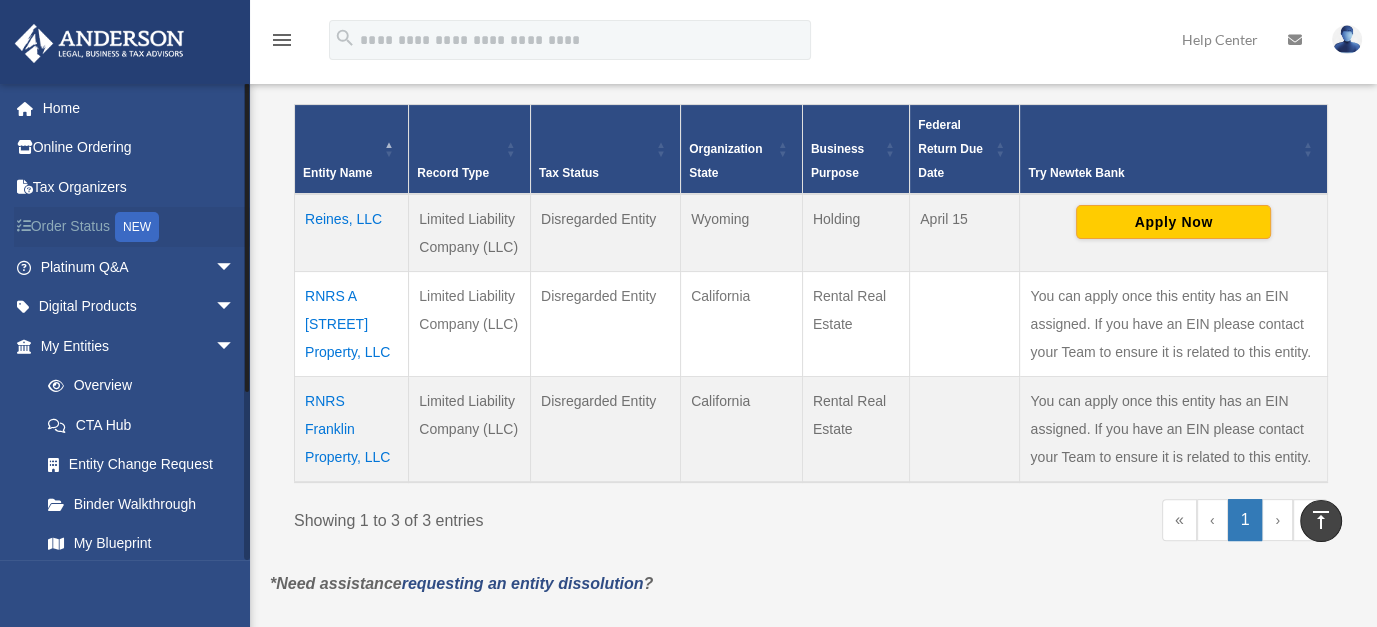 click on "Order Status  NEW" at bounding box center [139, 227] 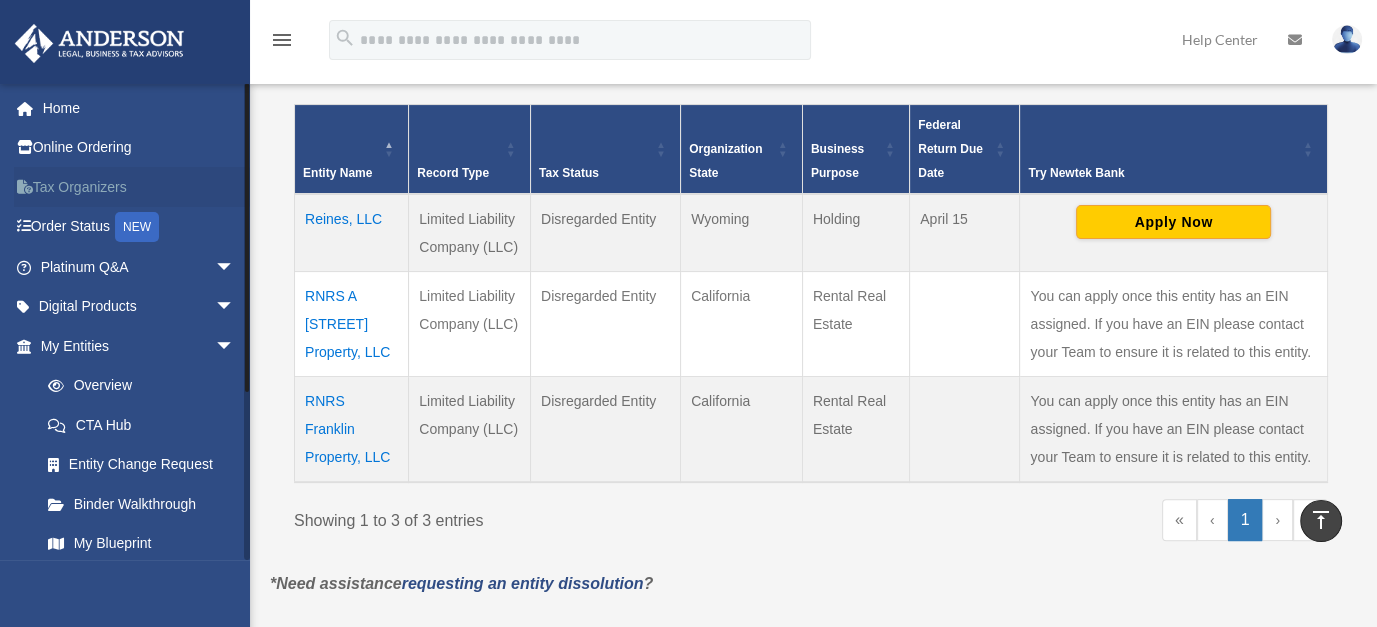 click on "Tax Organizers" at bounding box center [139, 187] 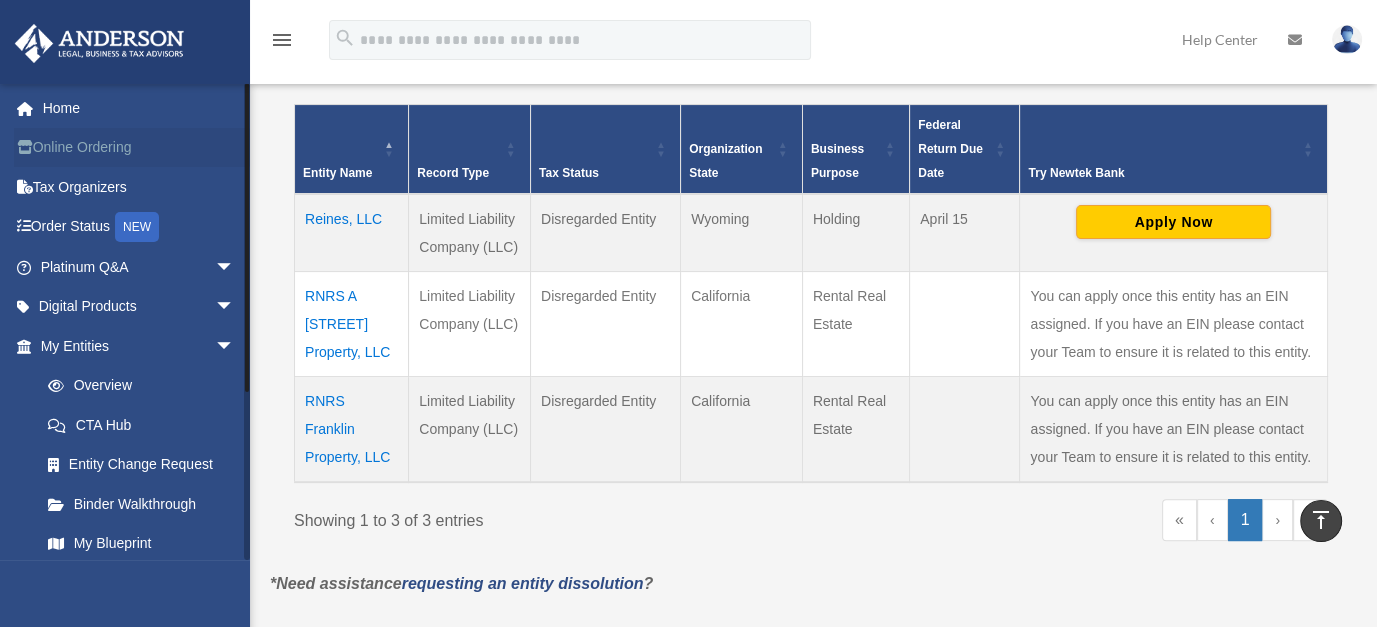 click on "Online Ordering" at bounding box center (139, 148) 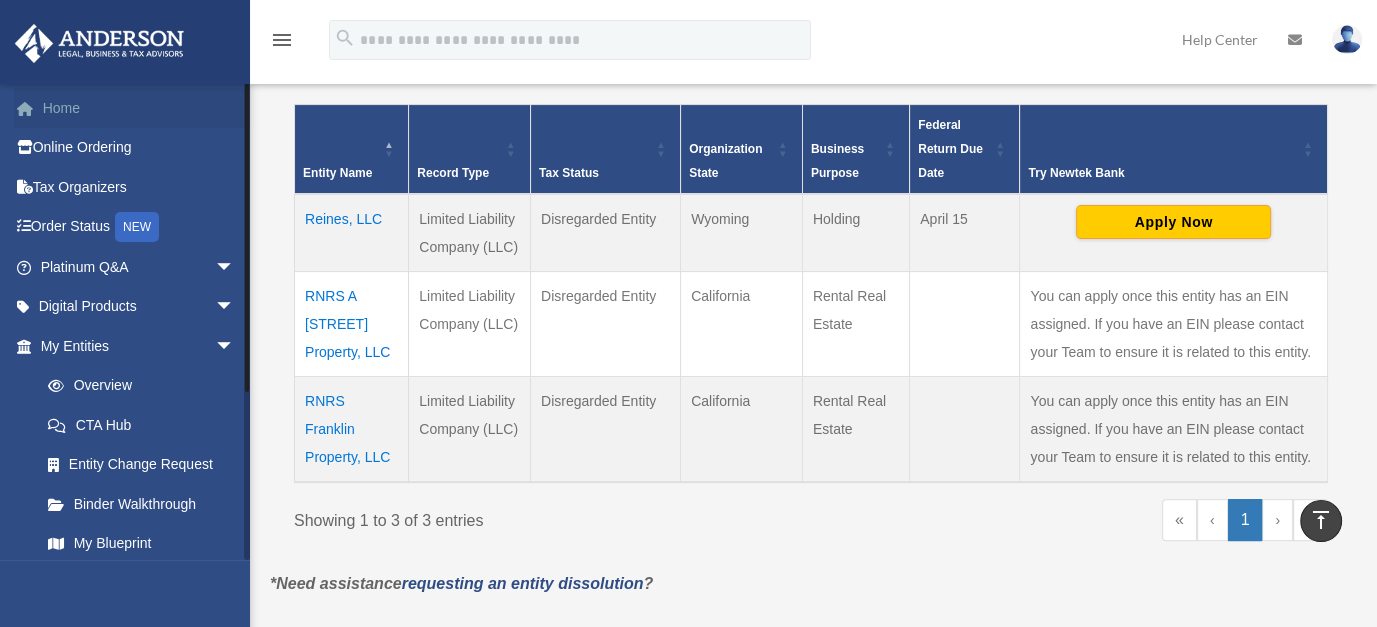 click on "Home" at bounding box center [139, 108] 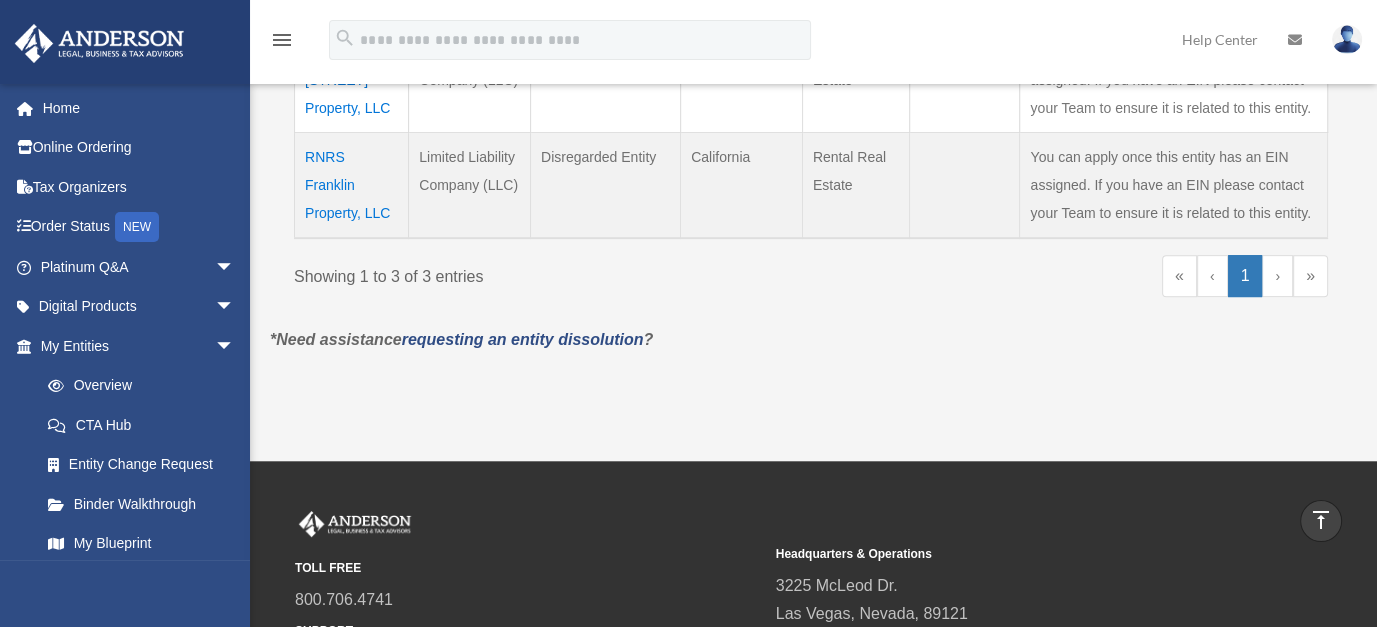 scroll, scrollTop: 876, scrollLeft: 0, axis: vertical 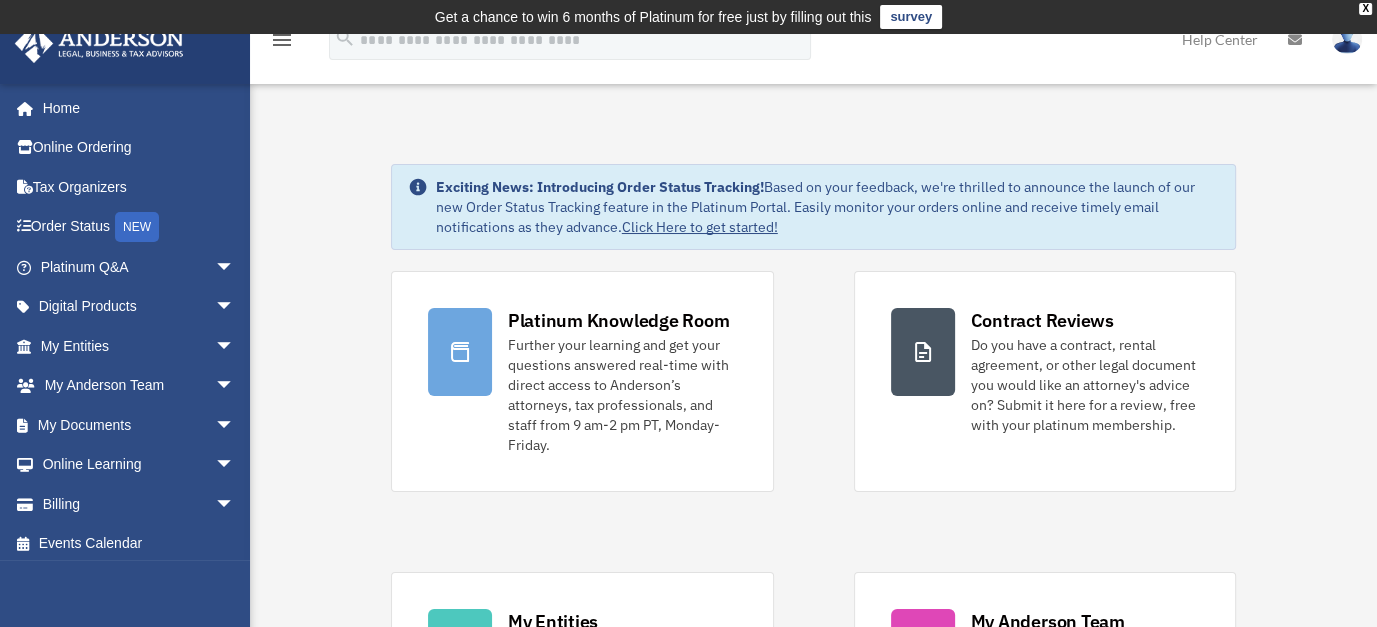 click at bounding box center [99, 43] 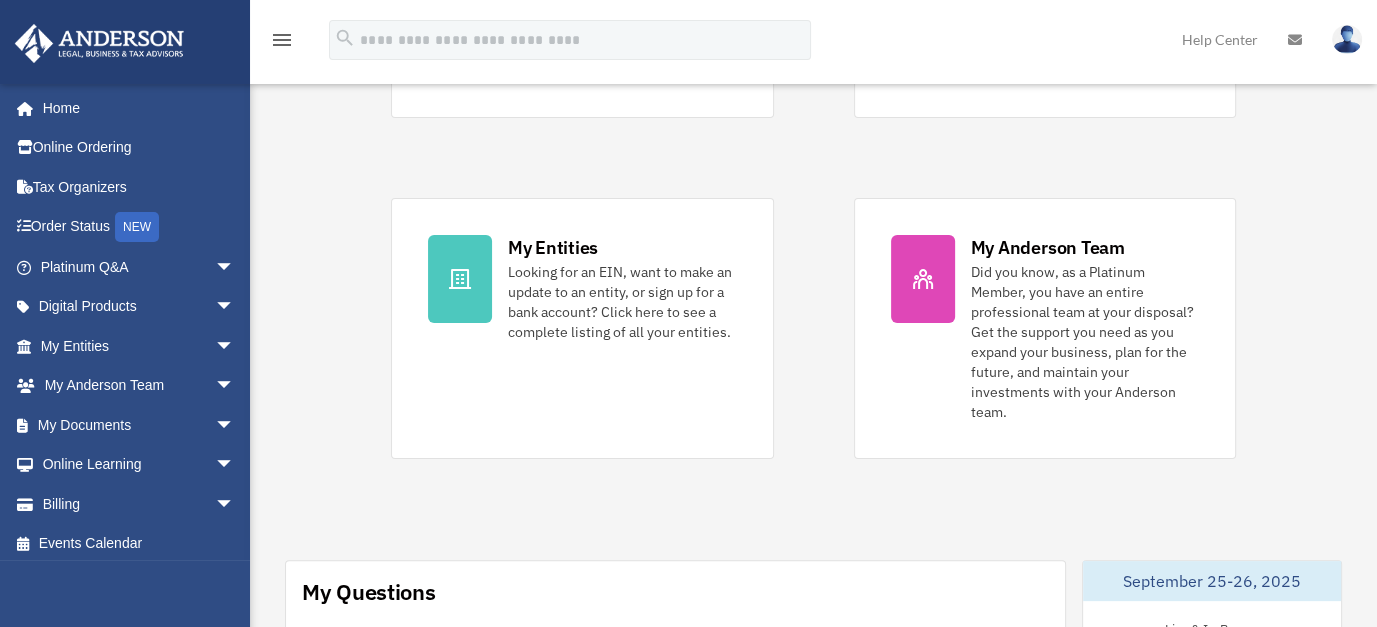 scroll, scrollTop: 400, scrollLeft: 0, axis: vertical 